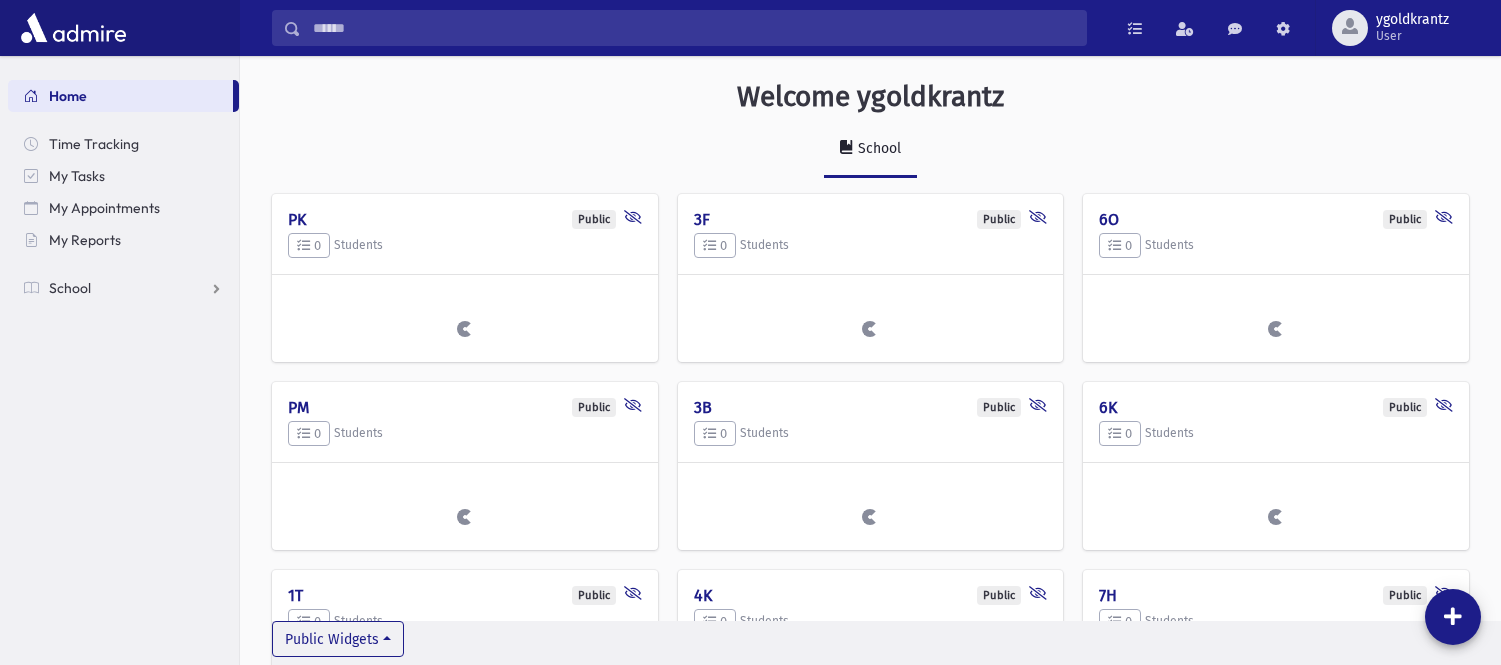 scroll, scrollTop: 0, scrollLeft: 0, axis: both 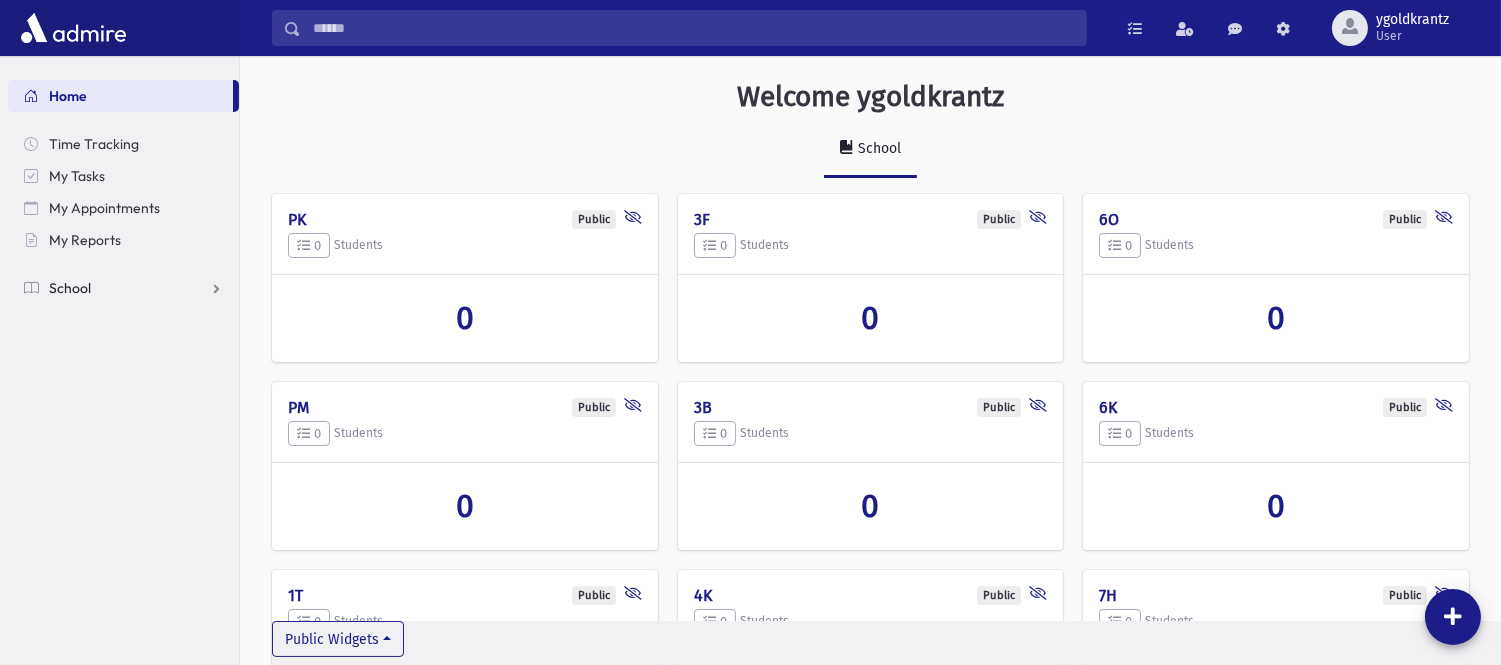 click on "School" at bounding box center [70, 288] 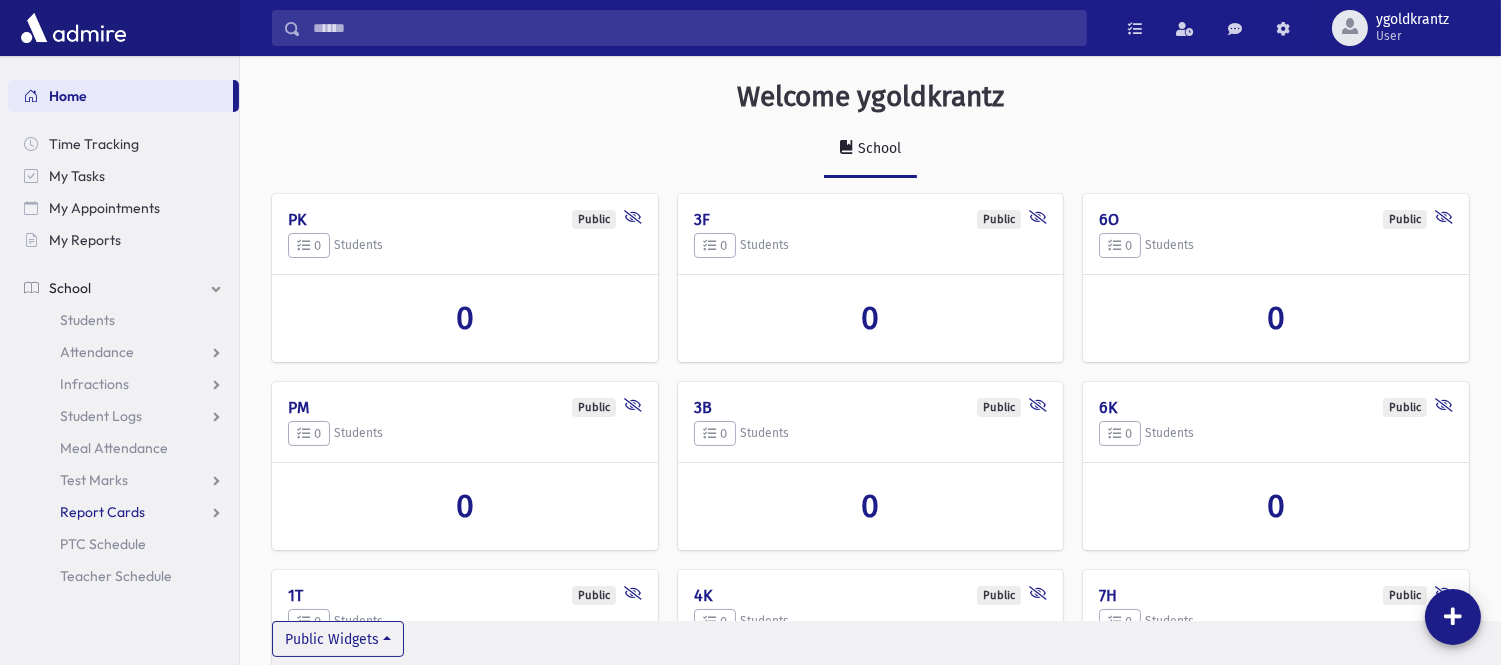 click on "Report Cards" at bounding box center [102, 512] 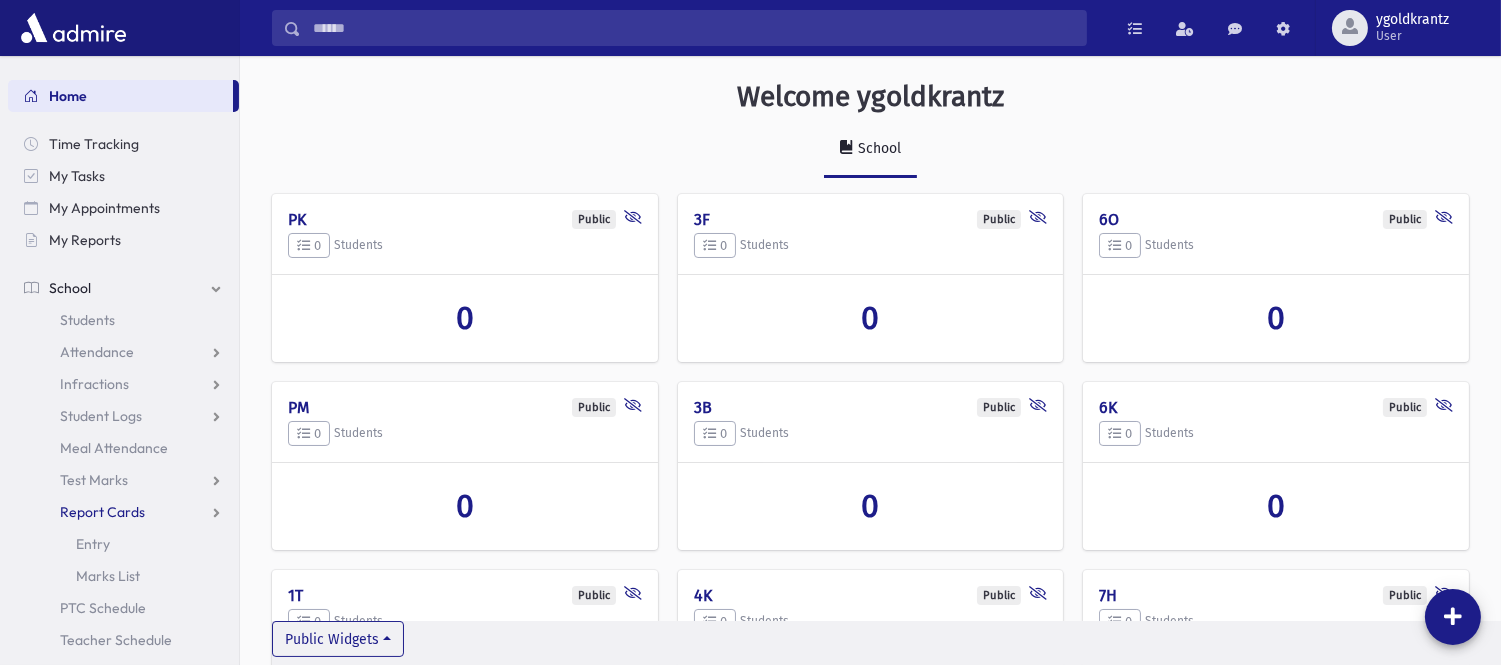click on "Report Cards" at bounding box center (102, 512) 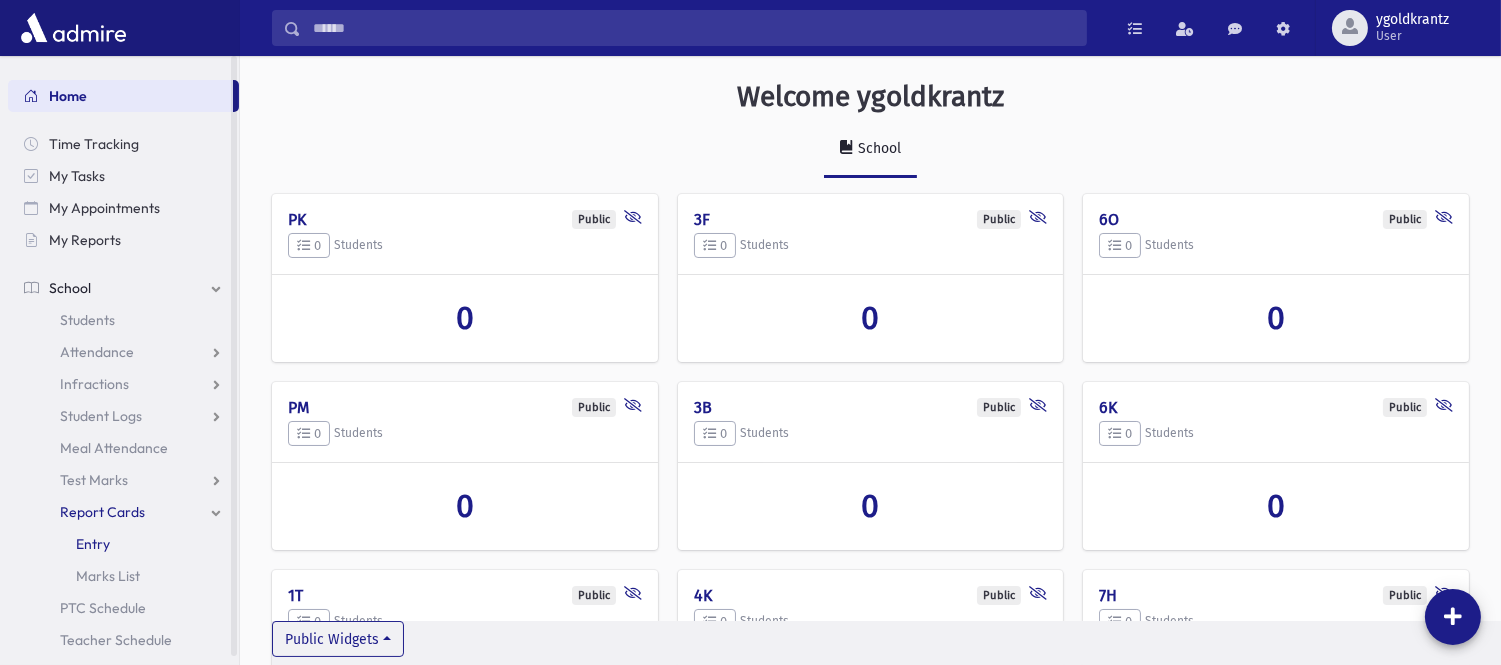click on "Entry" at bounding box center (93, 544) 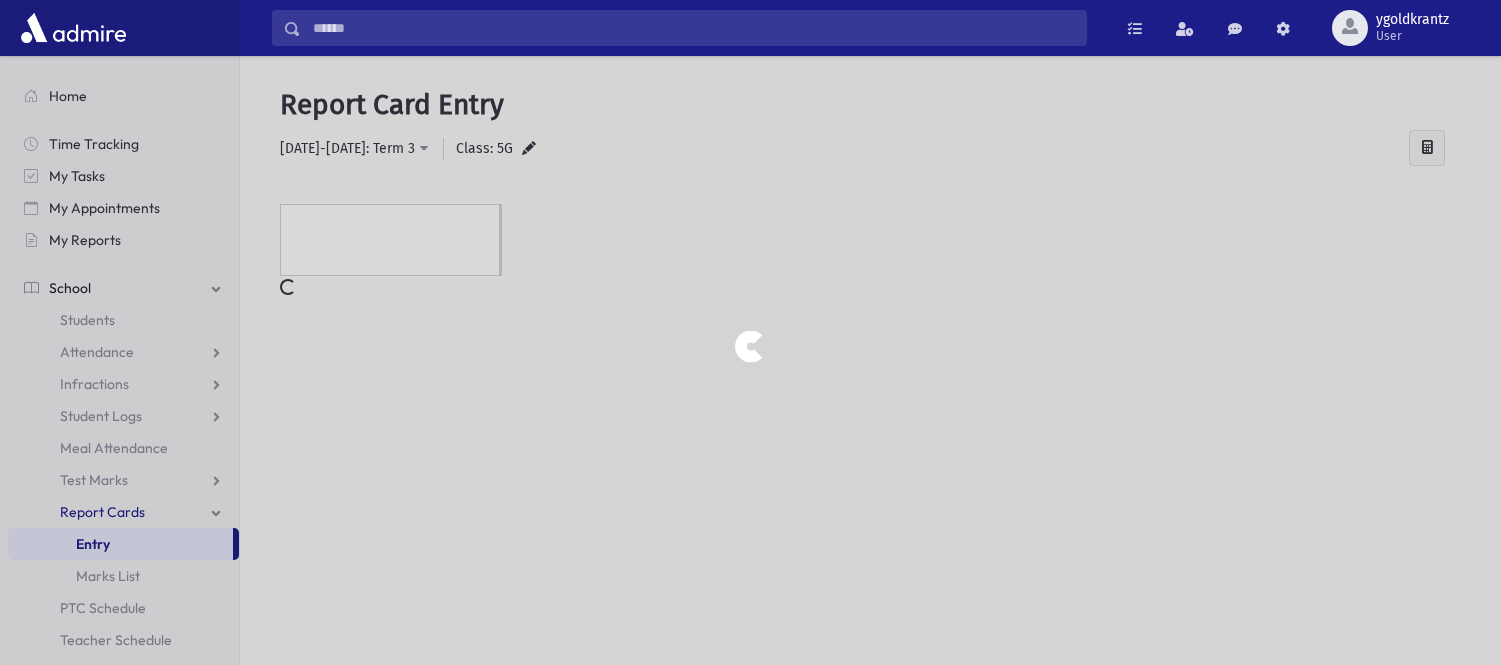 scroll, scrollTop: 0, scrollLeft: 0, axis: both 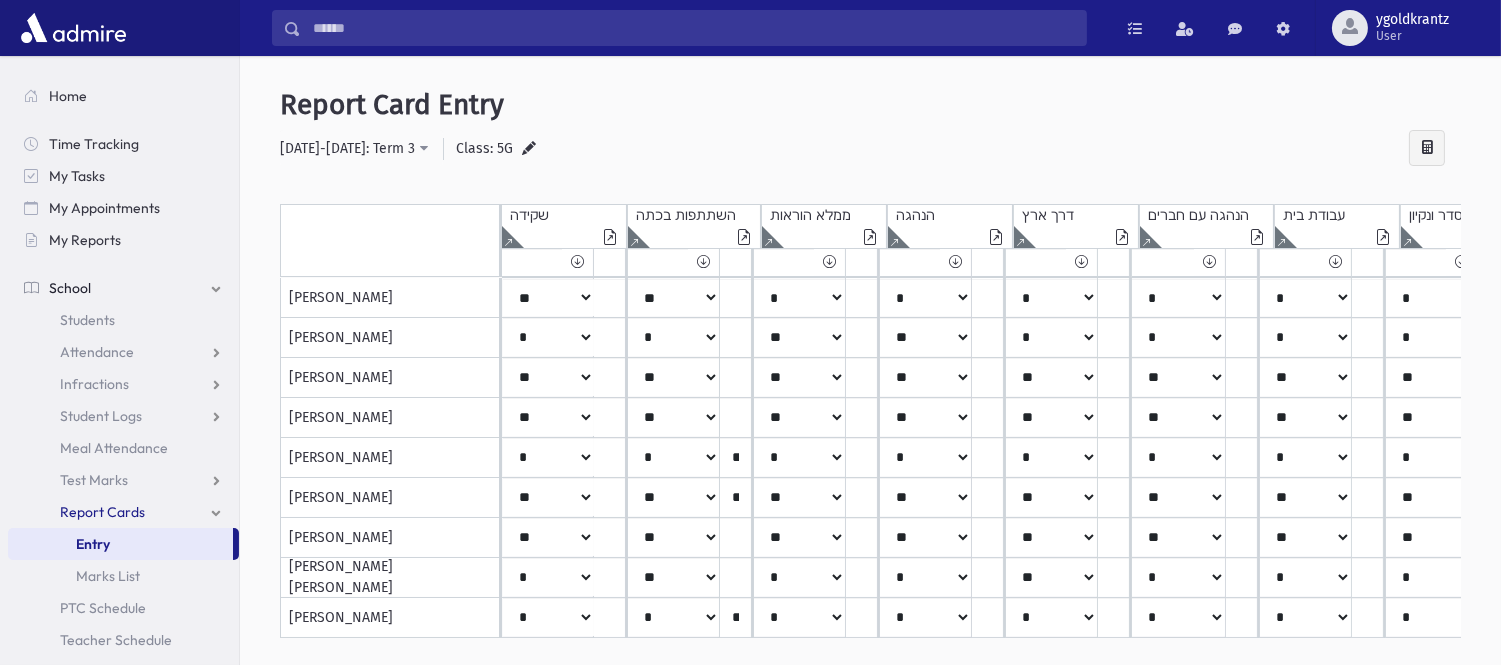 click at bounding box center (610, 298) 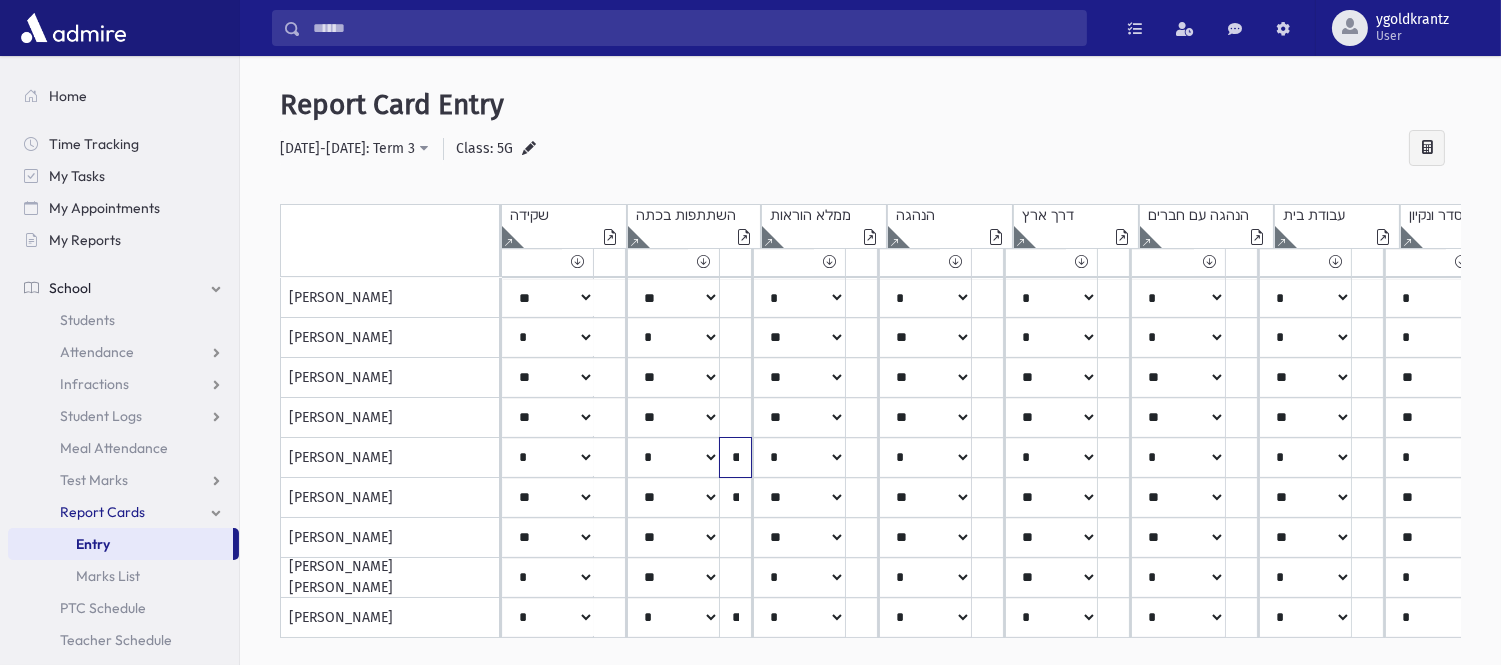 click on "**********" at bounding box center (609, 298) 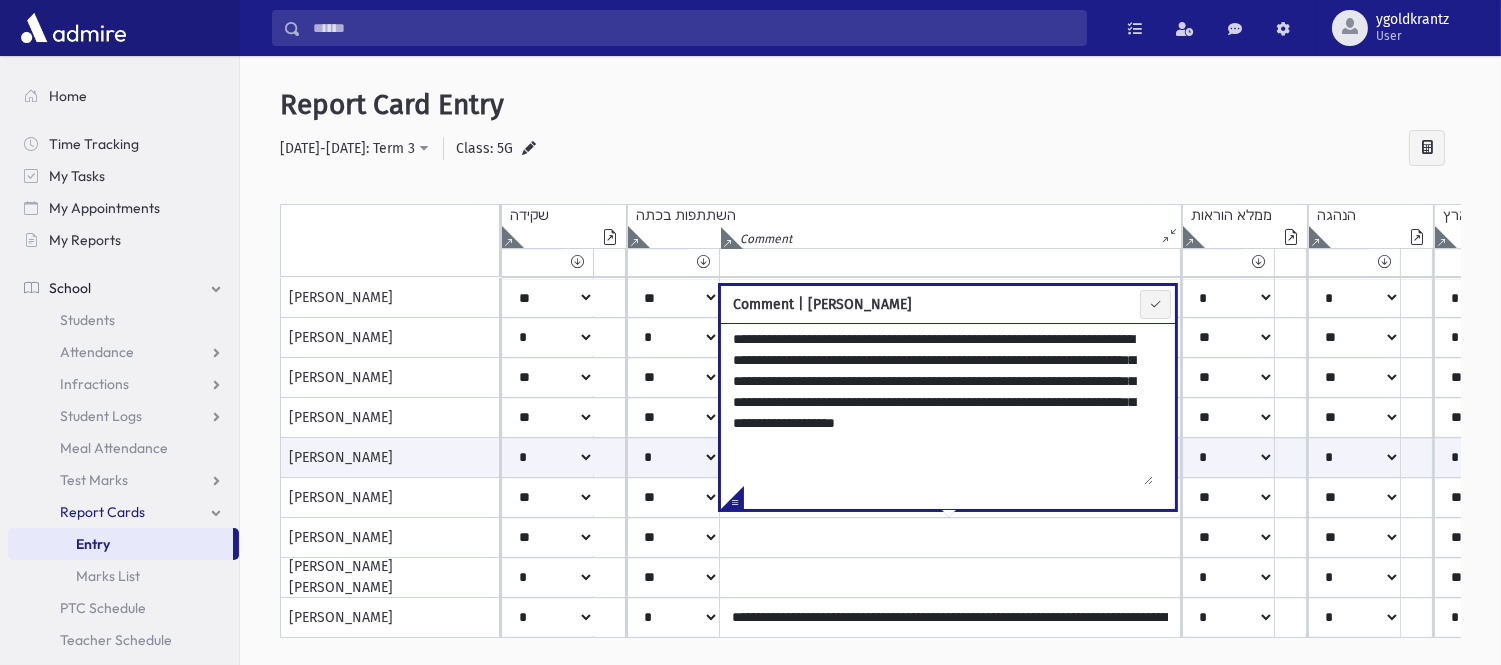 click on "**********" at bounding box center (937, 404) 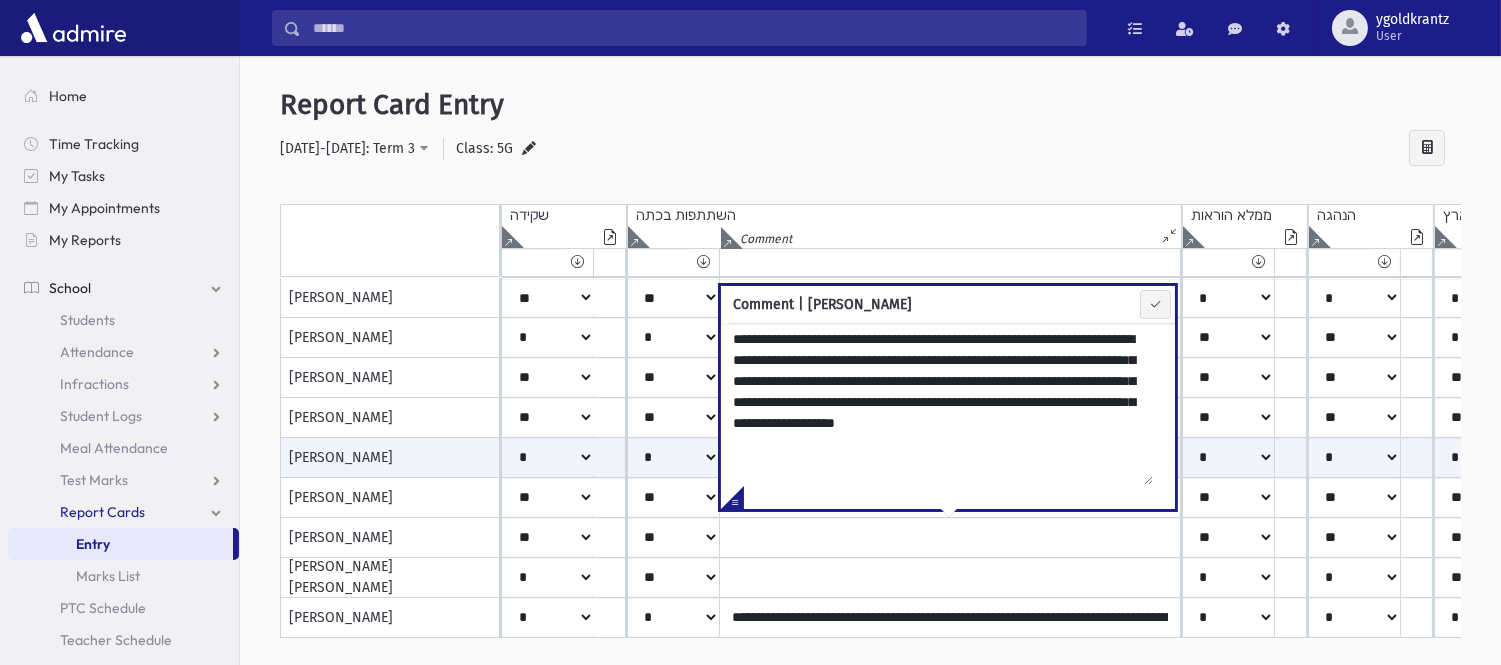 click on "Report Card Entry" at bounding box center (870, 105) 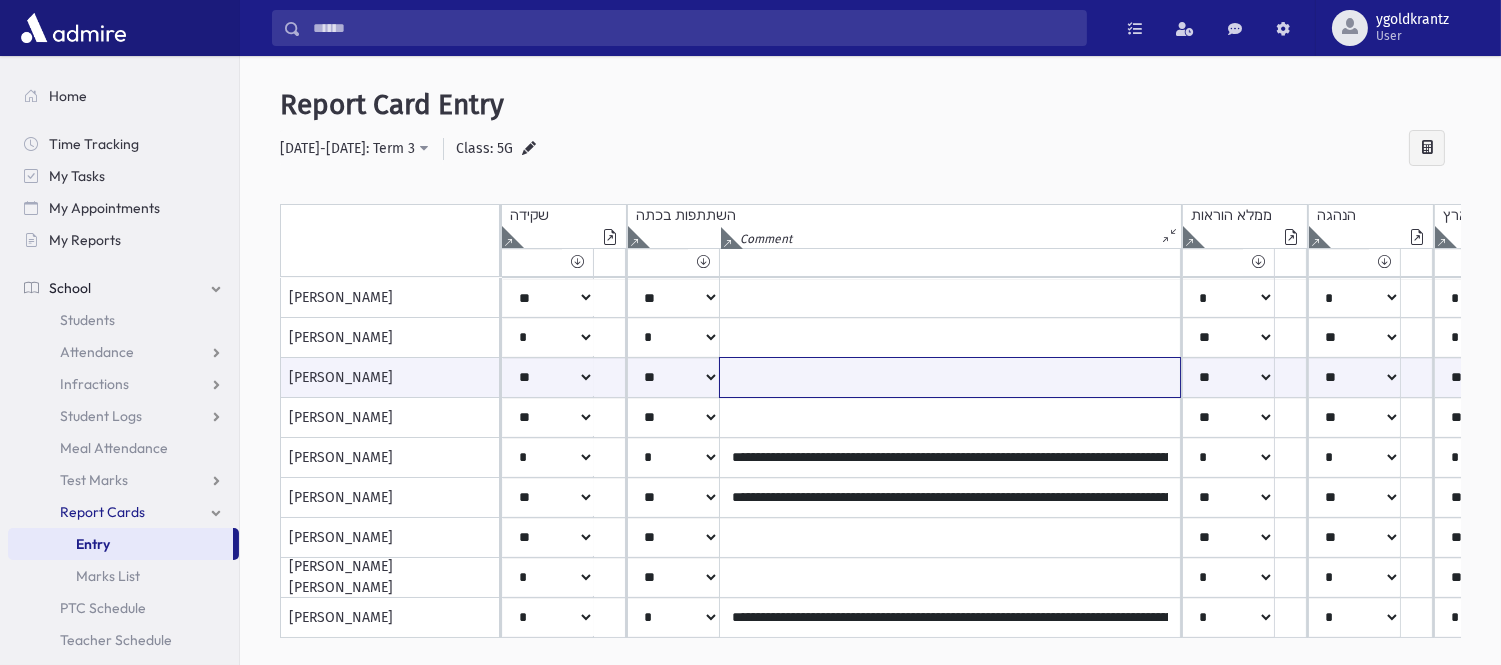 click at bounding box center (950, 377) 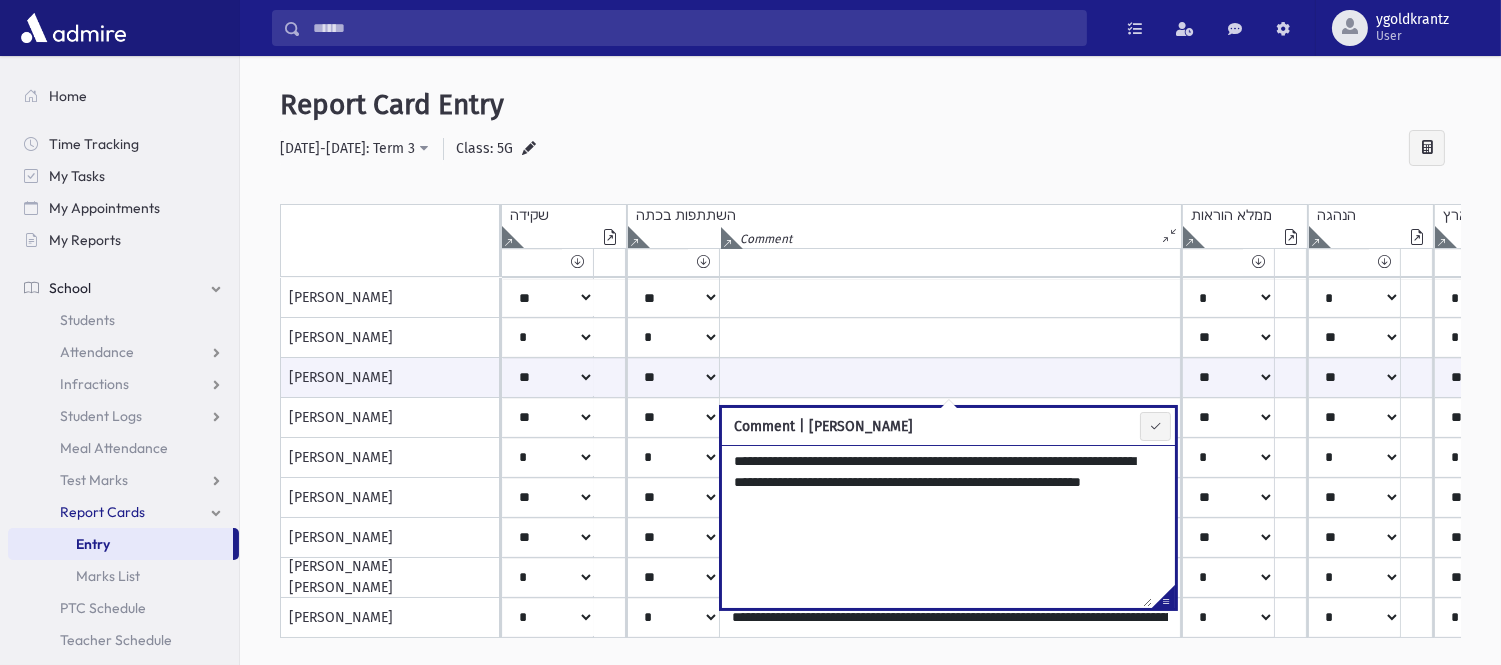 click on "**********" at bounding box center (937, 526) 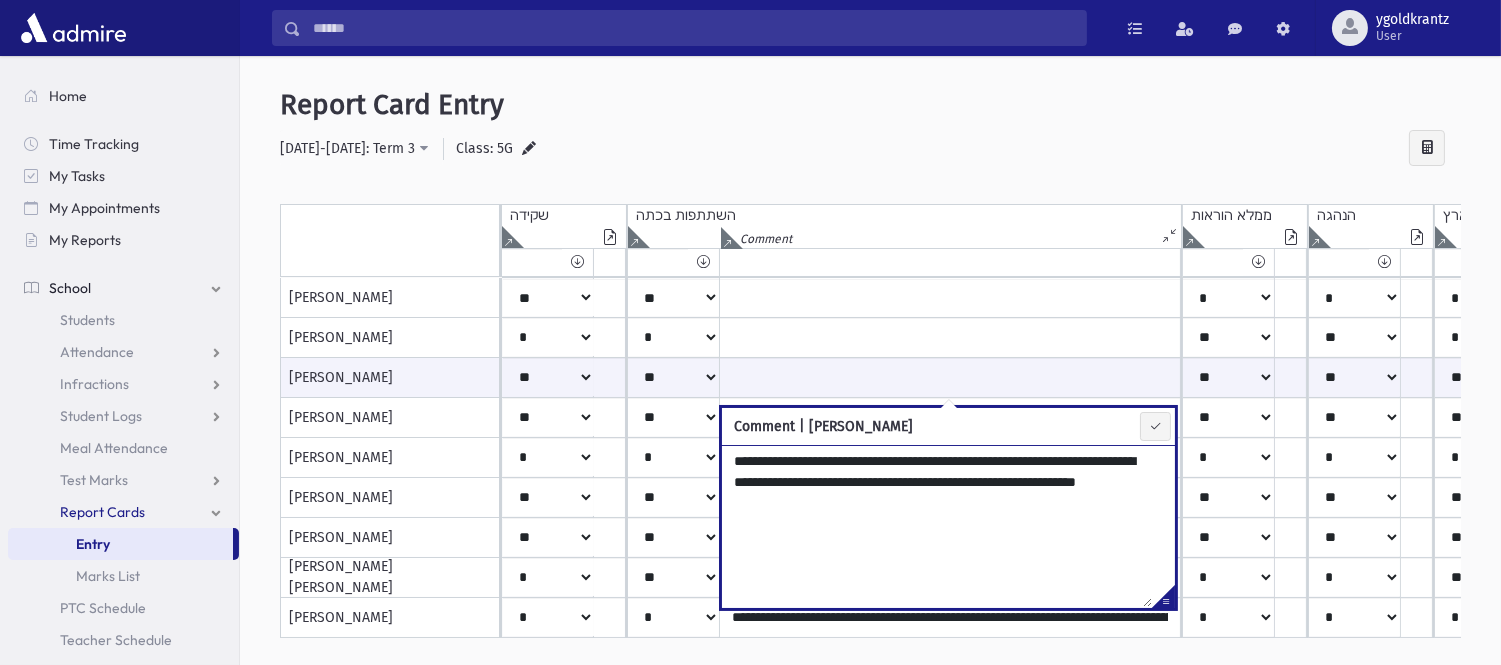 click on "**********" at bounding box center [937, 526] 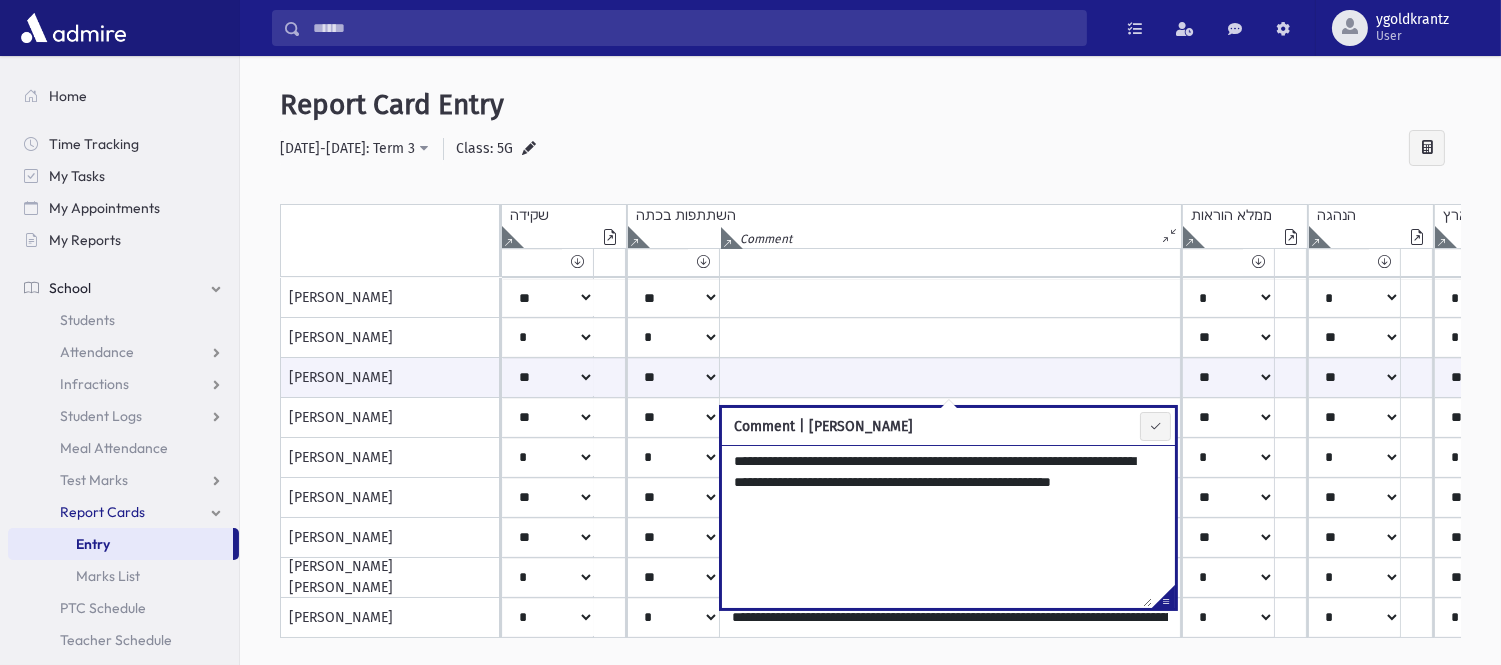 click on "**********" at bounding box center (937, 526) 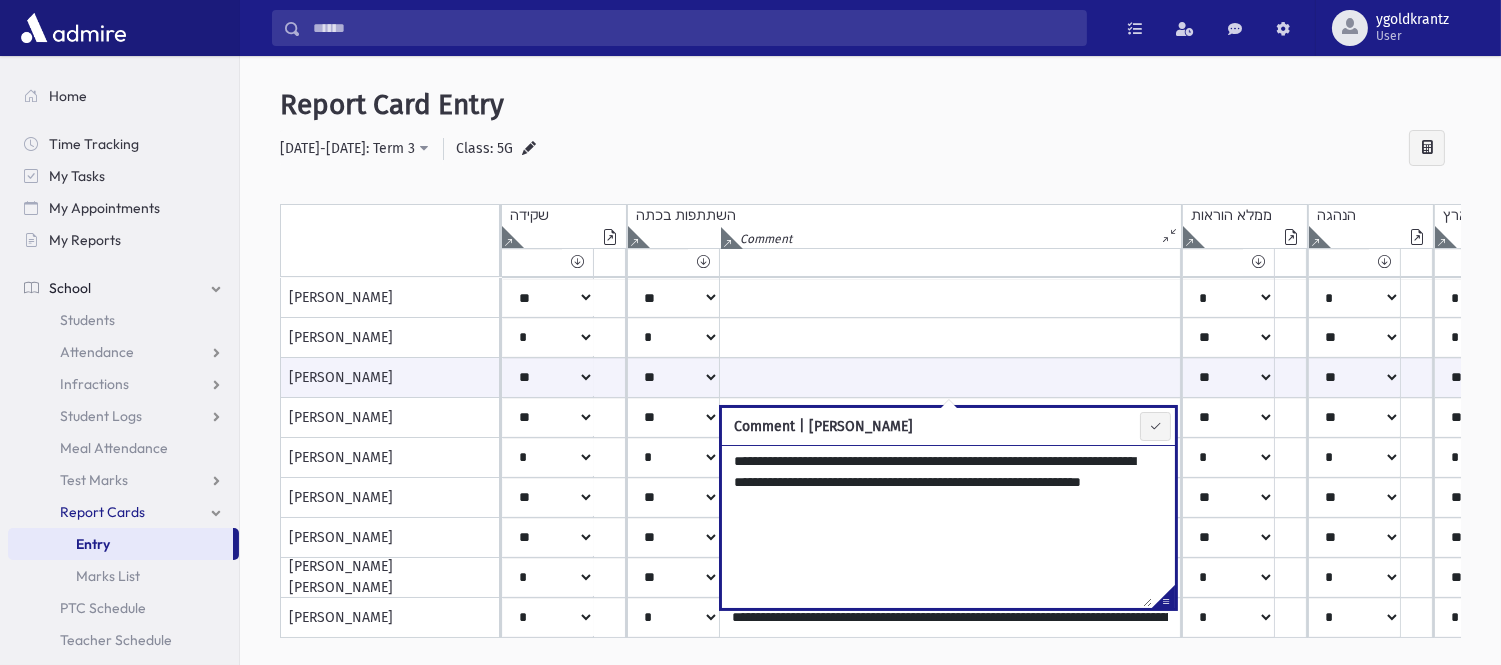 click on "**********" at bounding box center (937, 526) 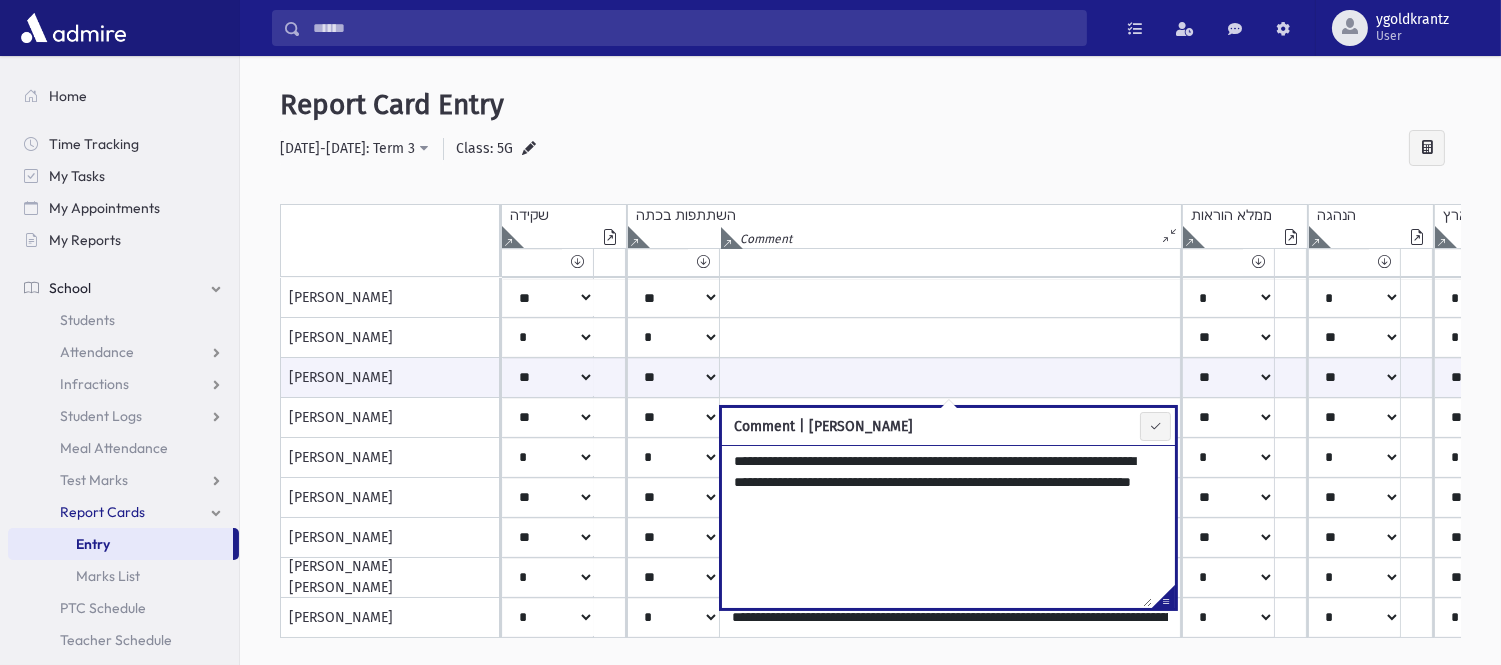 click on "**********" at bounding box center (937, 526) 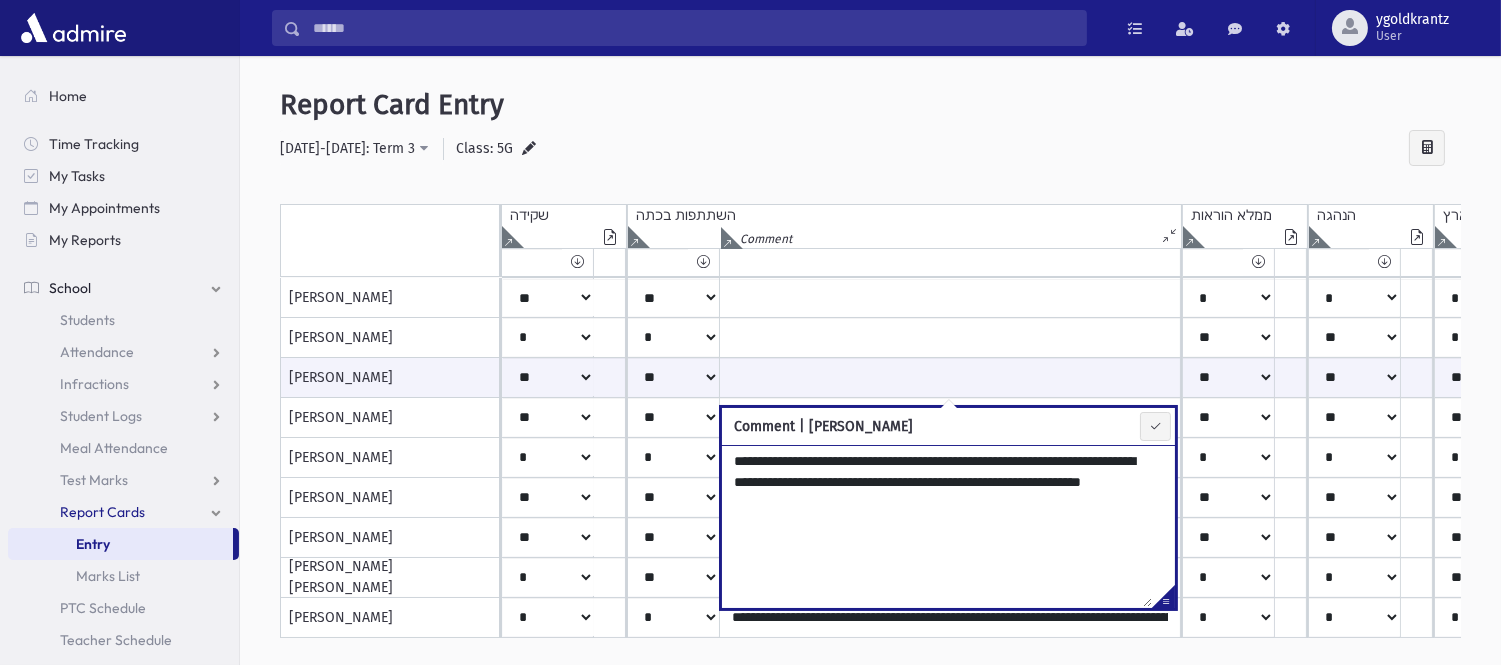 click on "**********" at bounding box center [937, 526] 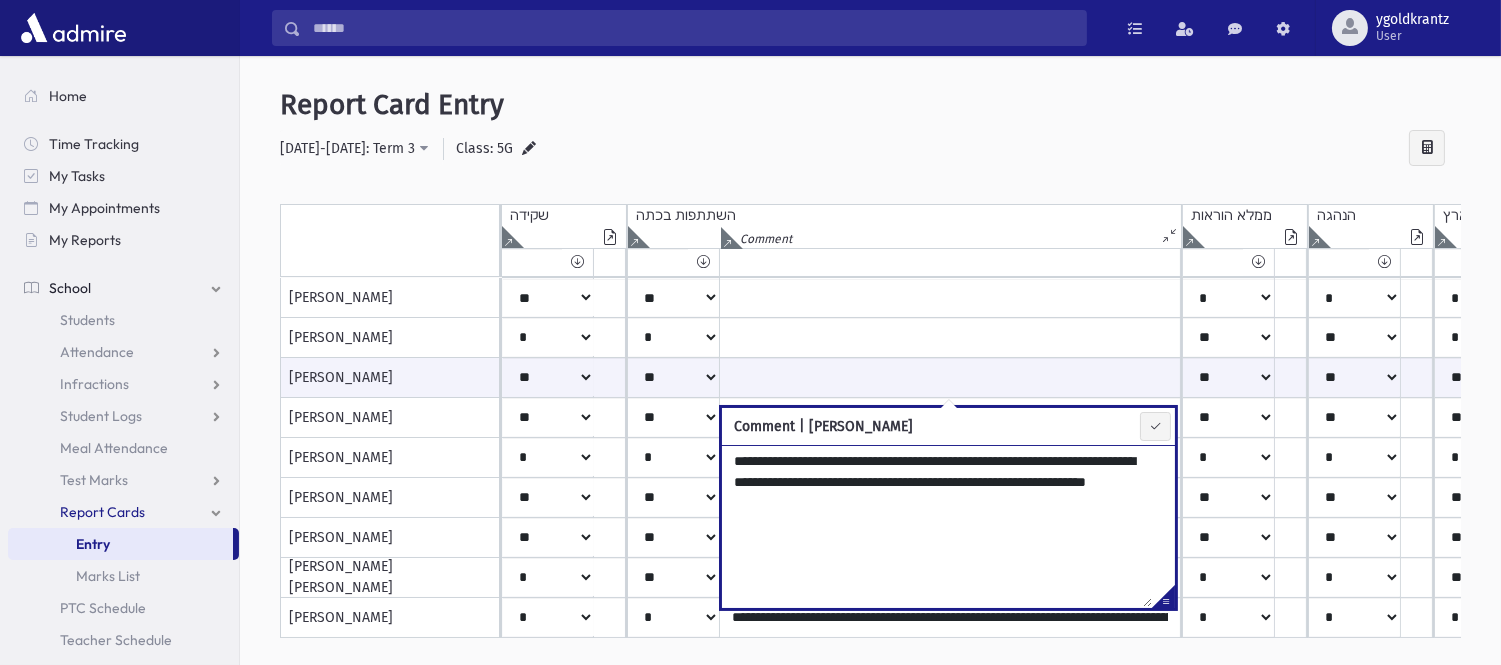 click on "**********" at bounding box center [937, 526] 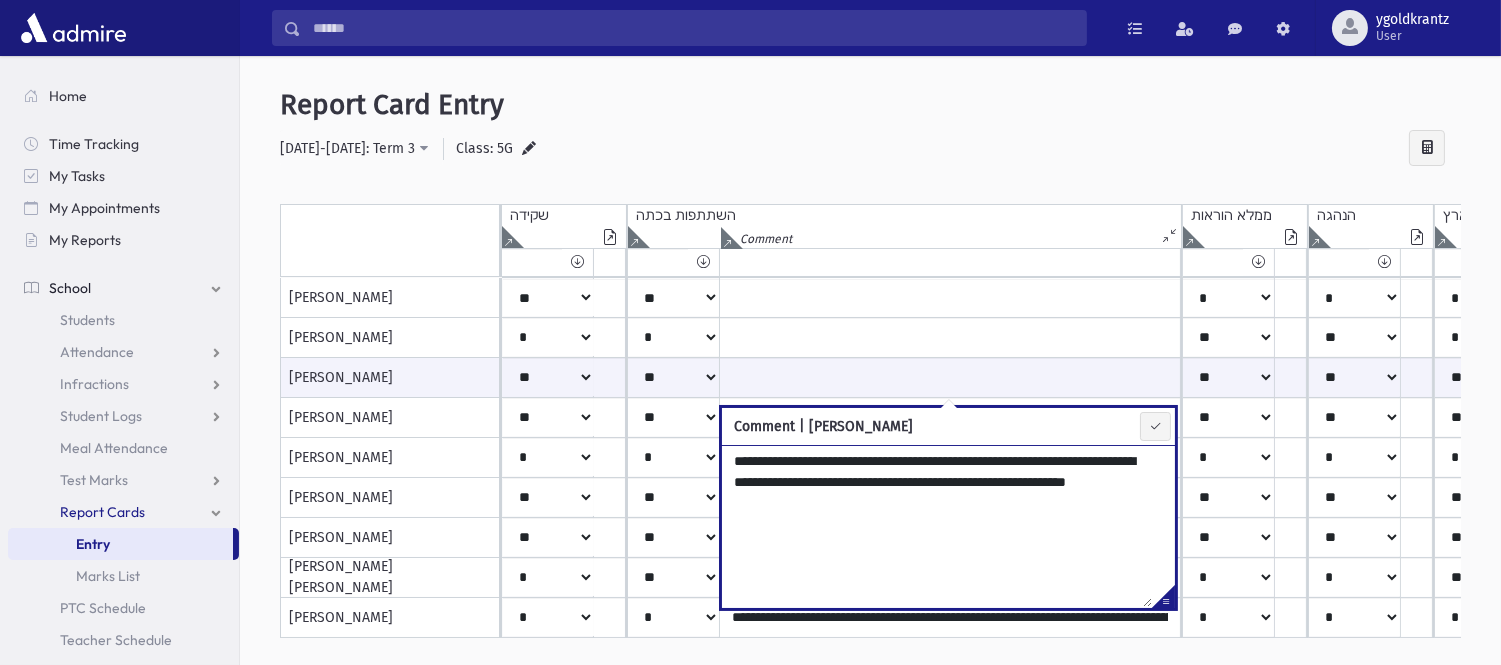 click on "**********" at bounding box center (937, 526) 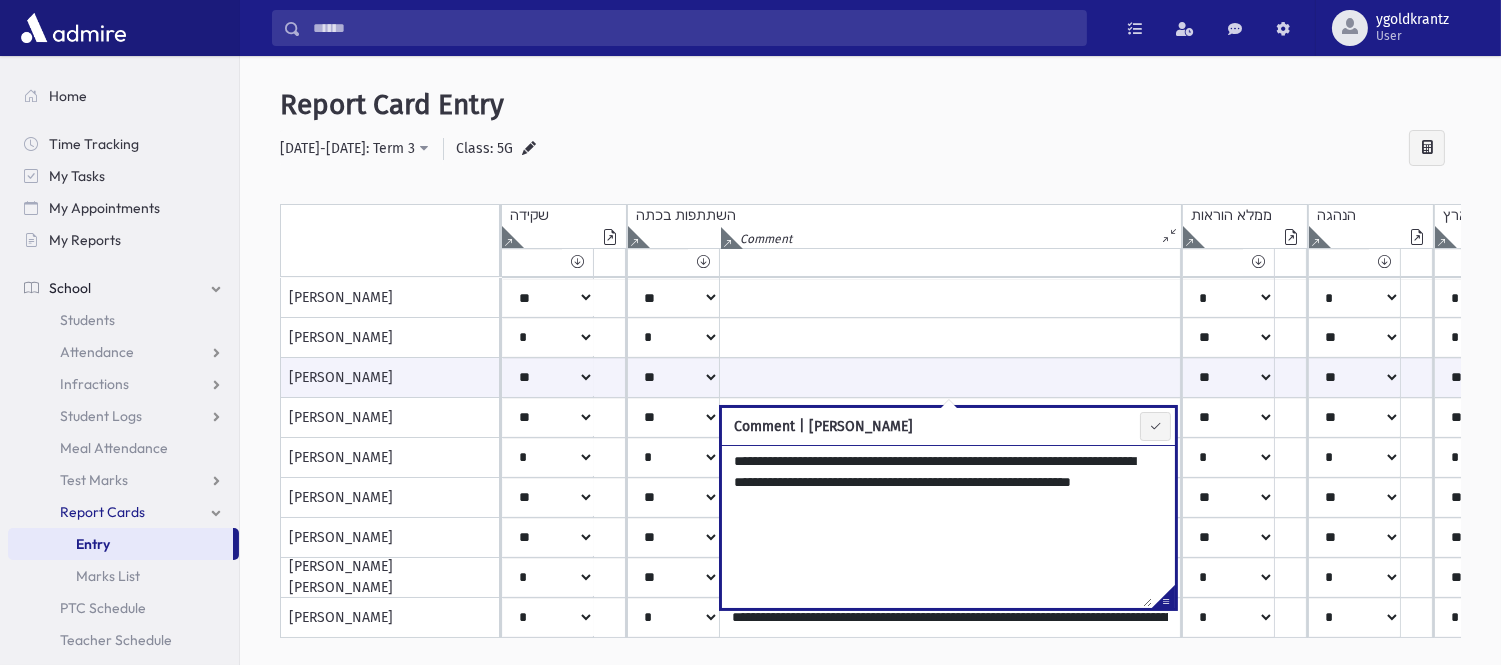 click on "**********" at bounding box center (937, 526) 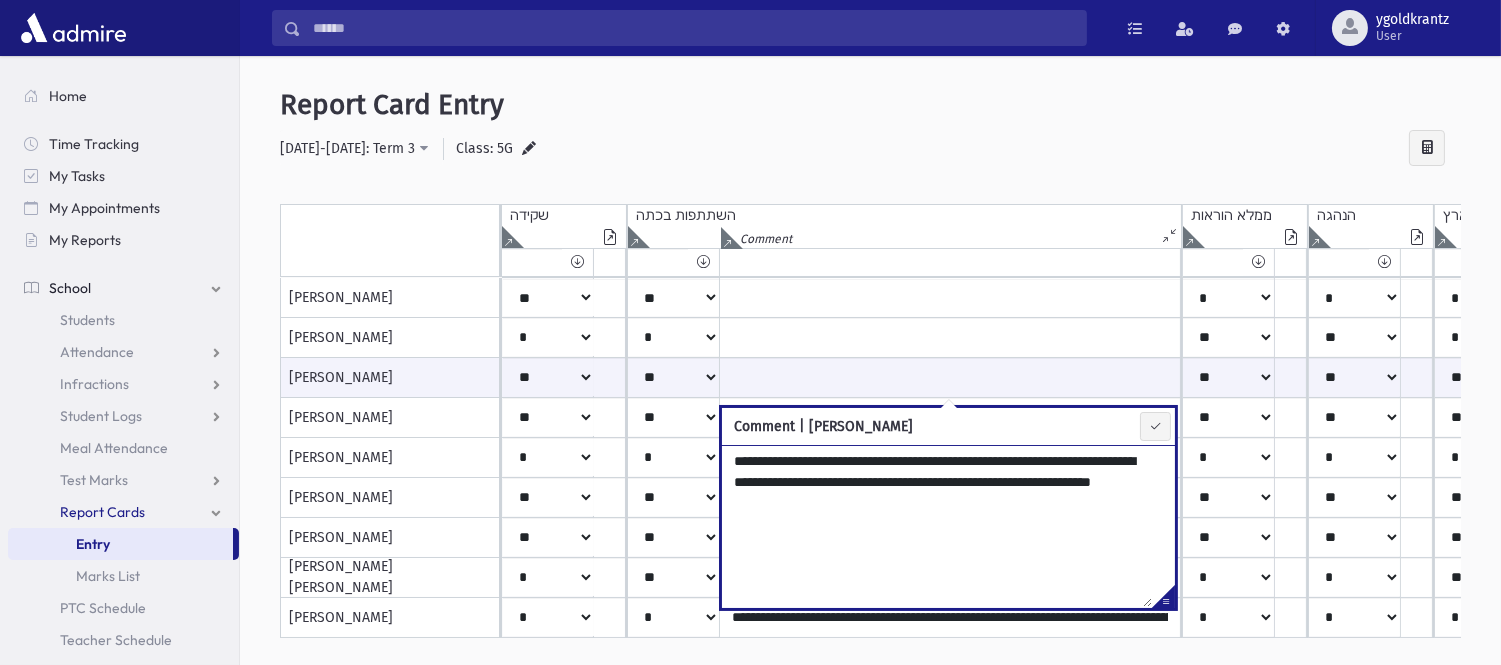 click on "**********" at bounding box center (937, 526) 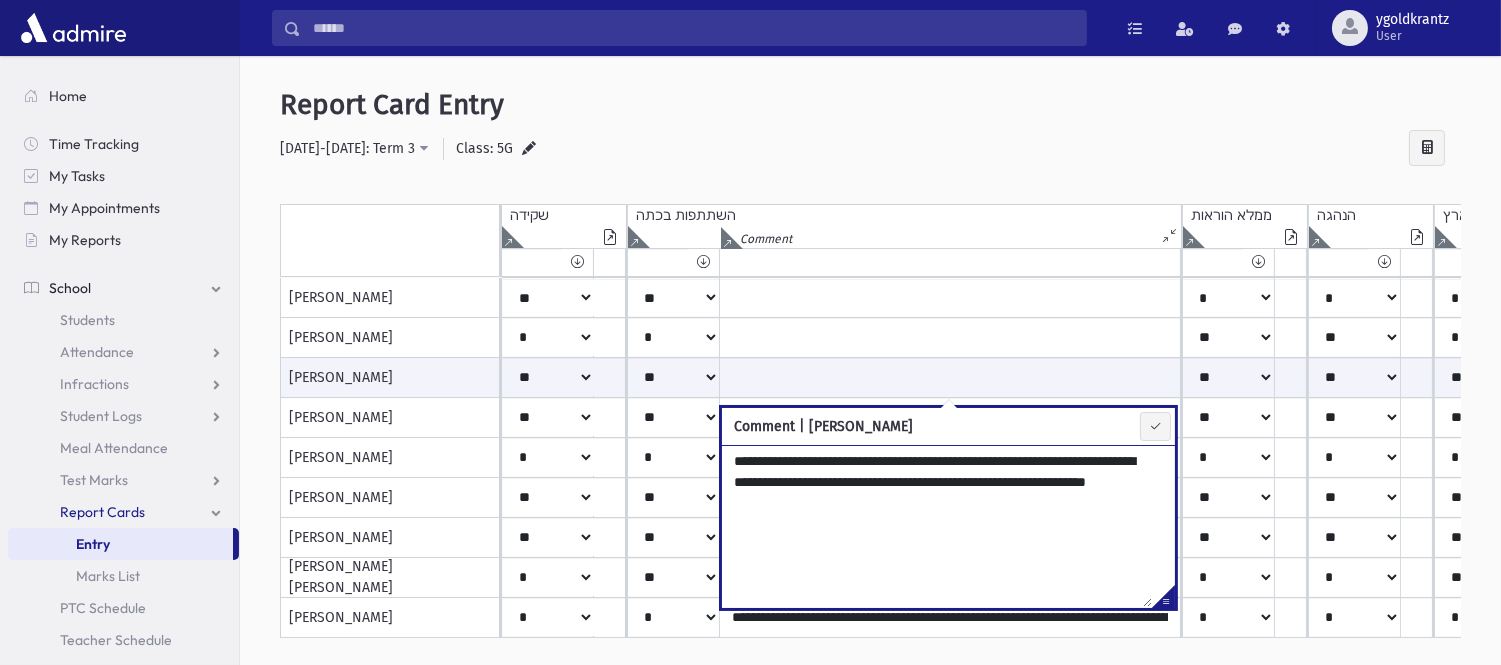 type on "**********" 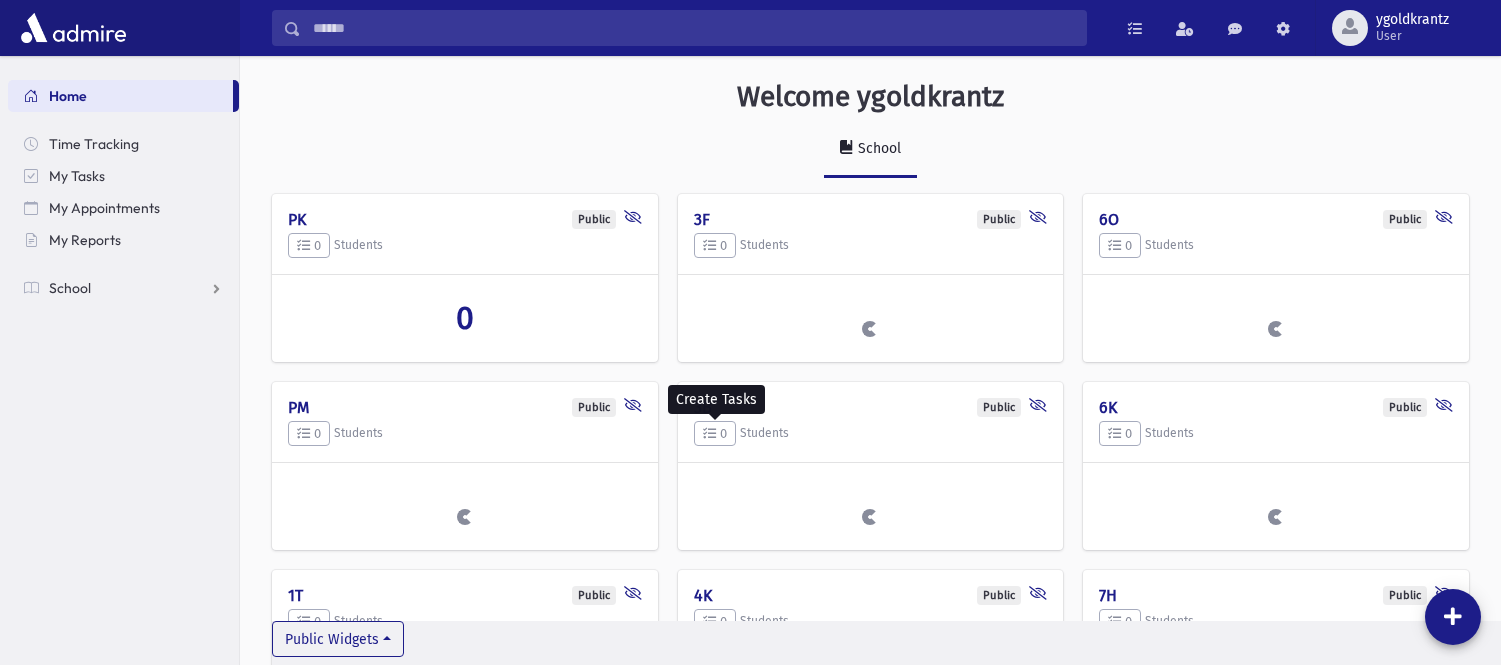 scroll, scrollTop: 0, scrollLeft: 0, axis: both 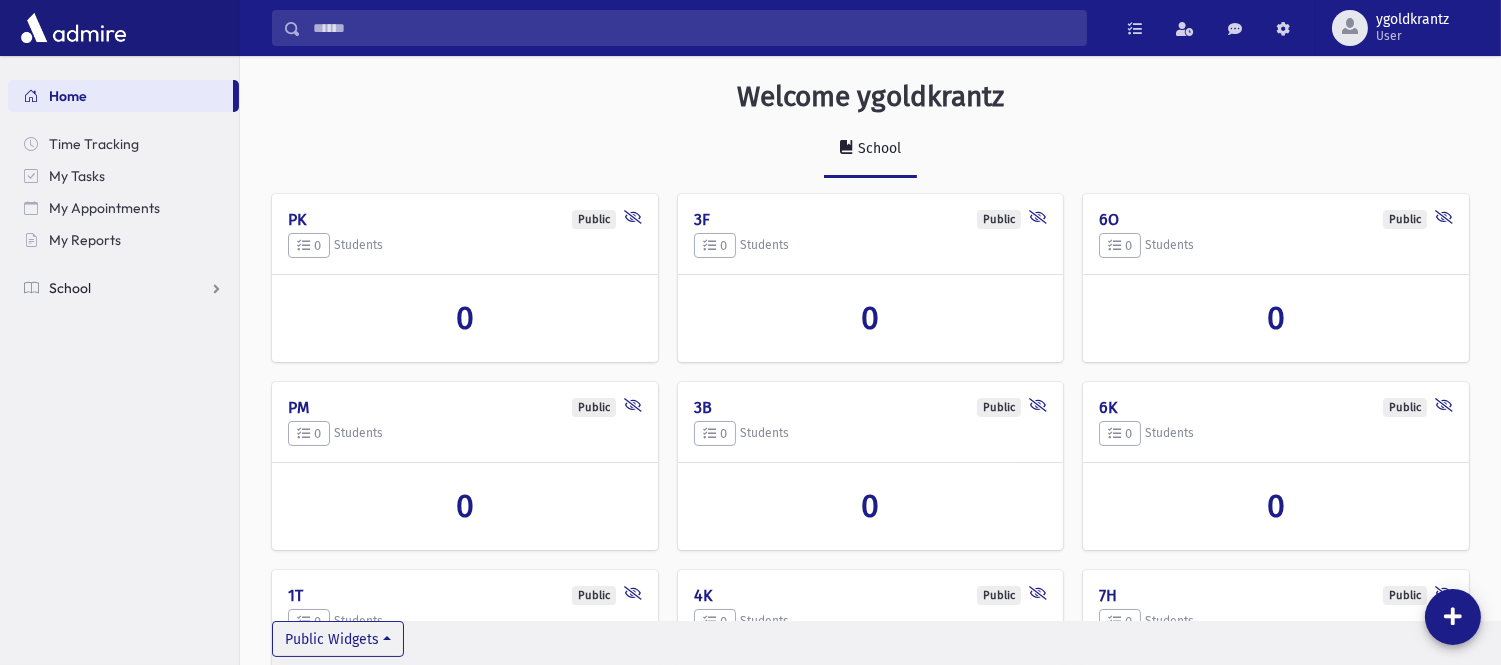 click on "School" at bounding box center (70, 288) 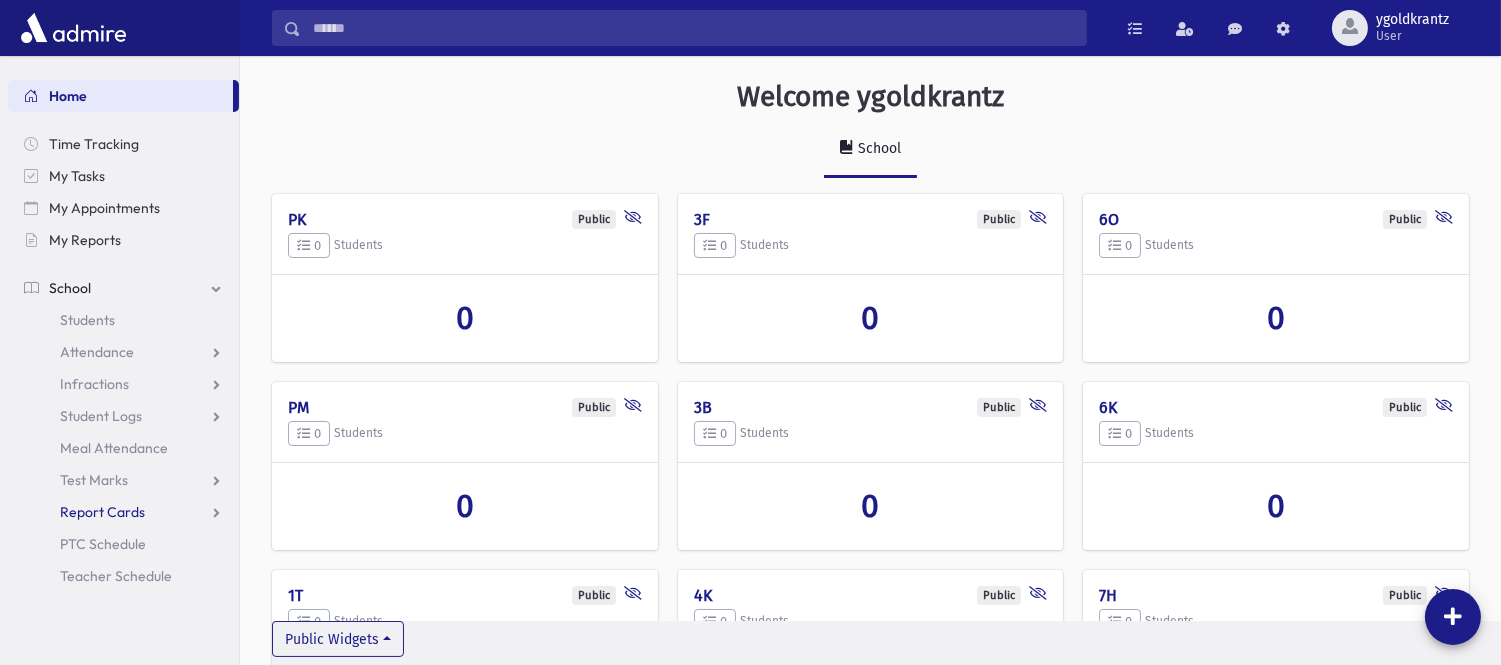 click on "Report Cards" at bounding box center [102, 512] 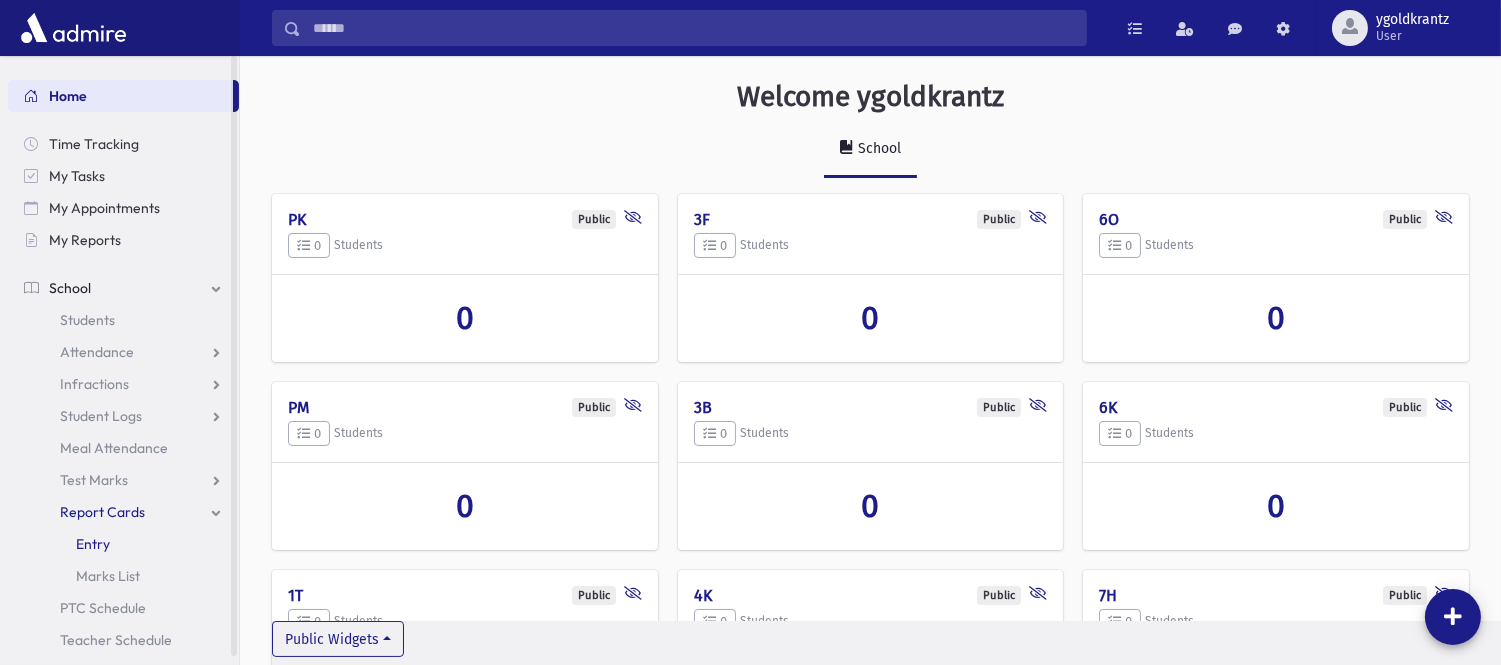 click on "Entry" at bounding box center (93, 544) 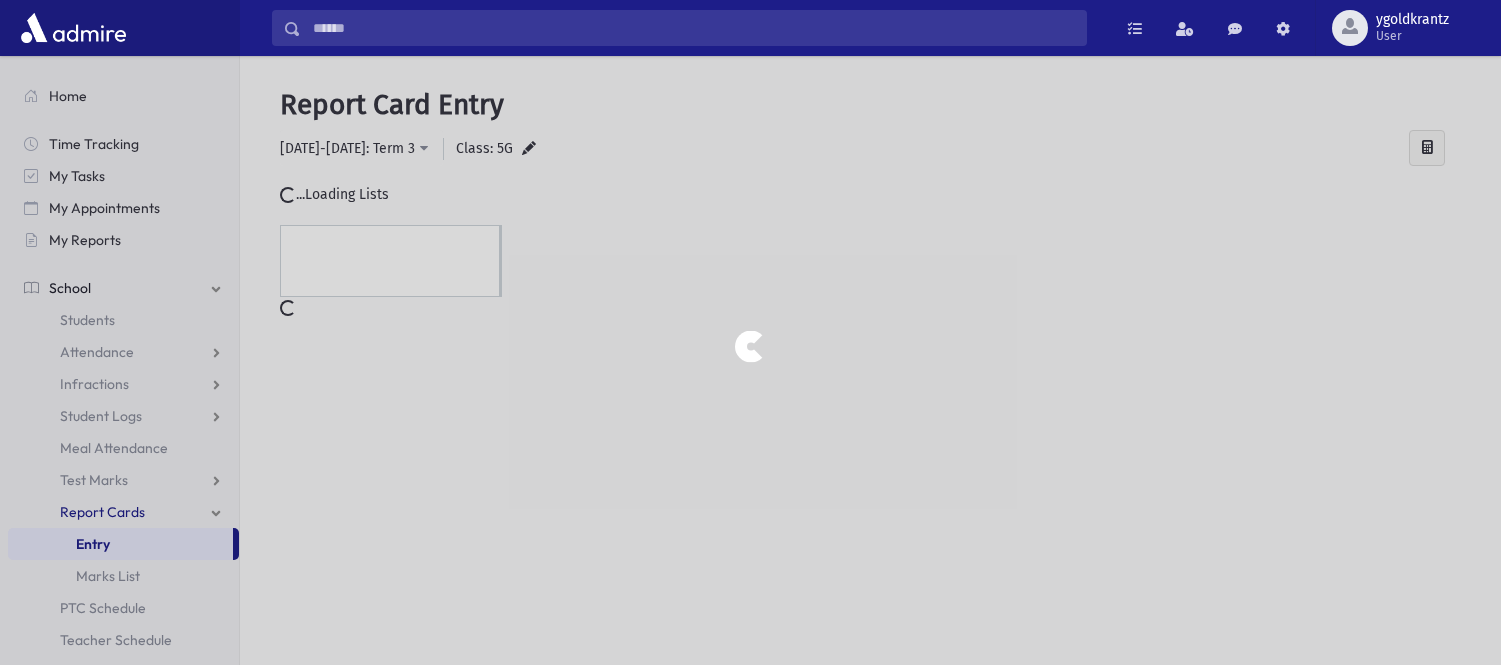 scroll, scrollTop: 0, scrollLeft: 0, axis: both 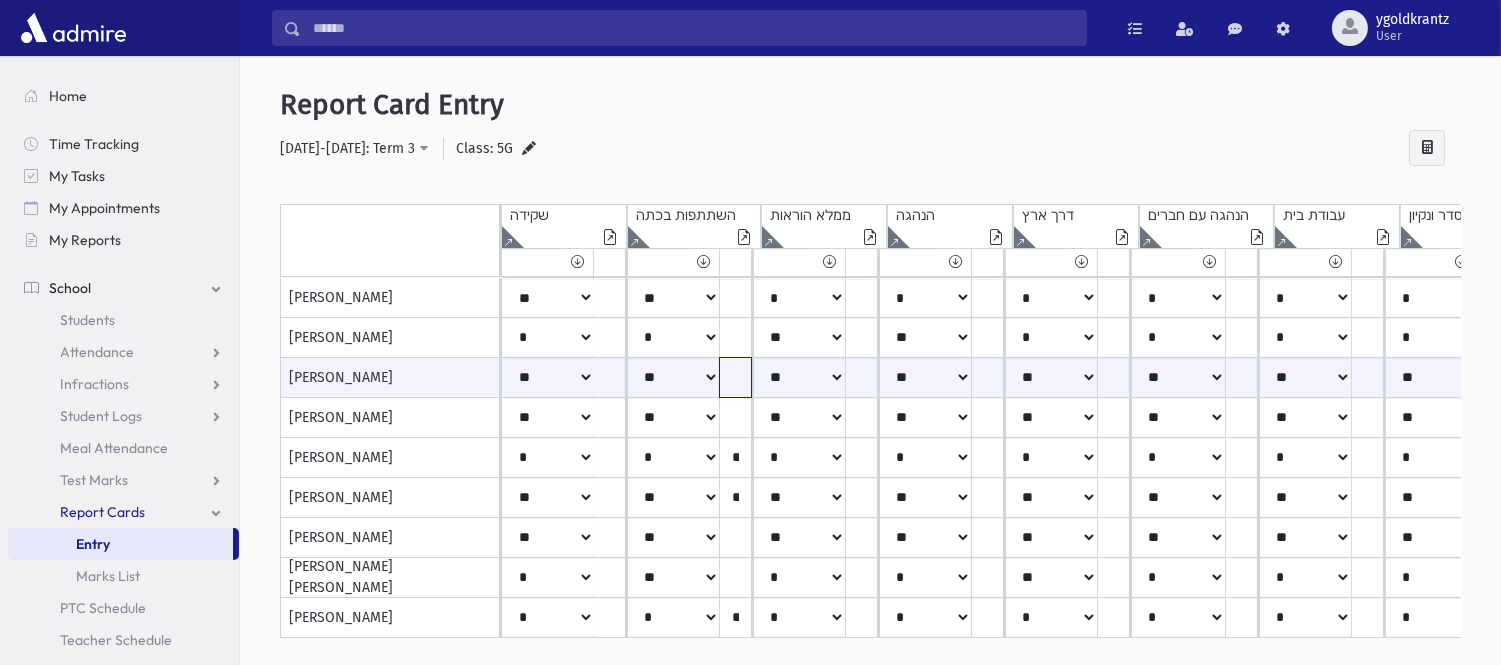click at bounding box center [609, 377] 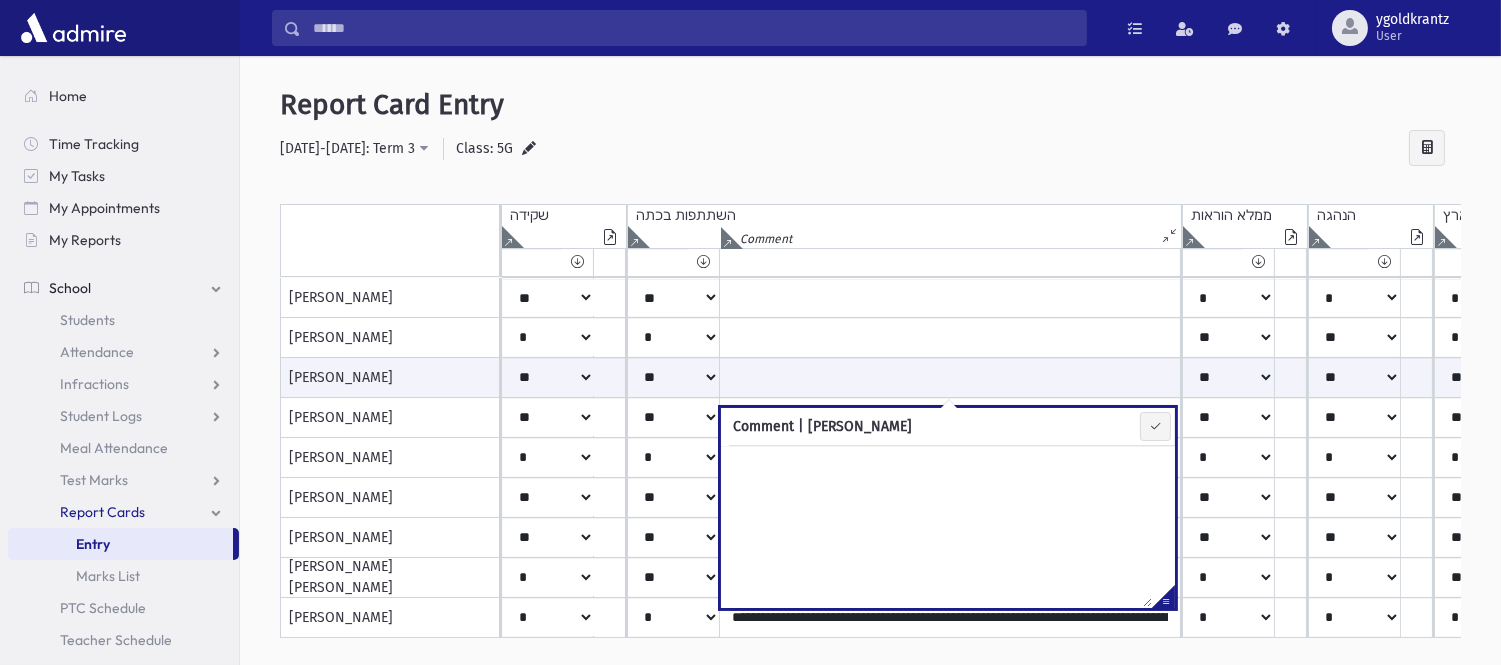 click on "**********" at bounding box center [870, 149] 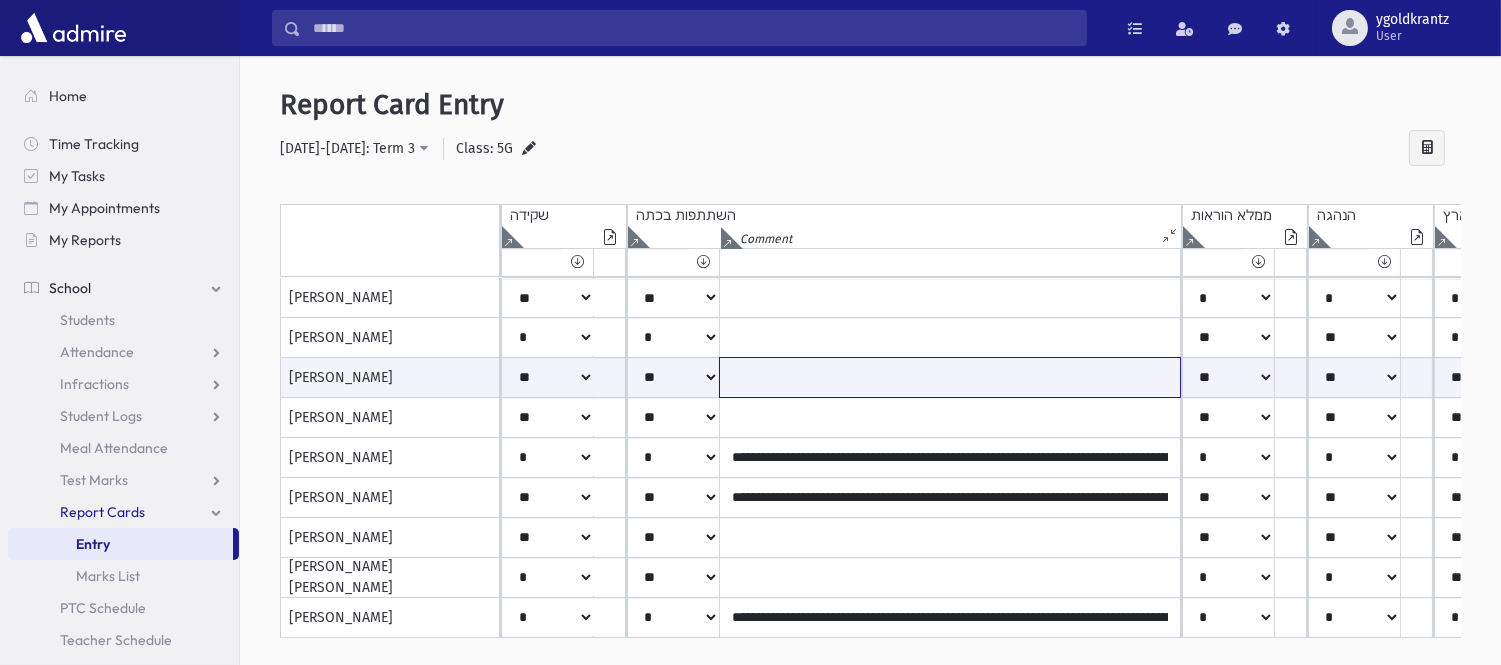 click at bounding box center (950, 377) 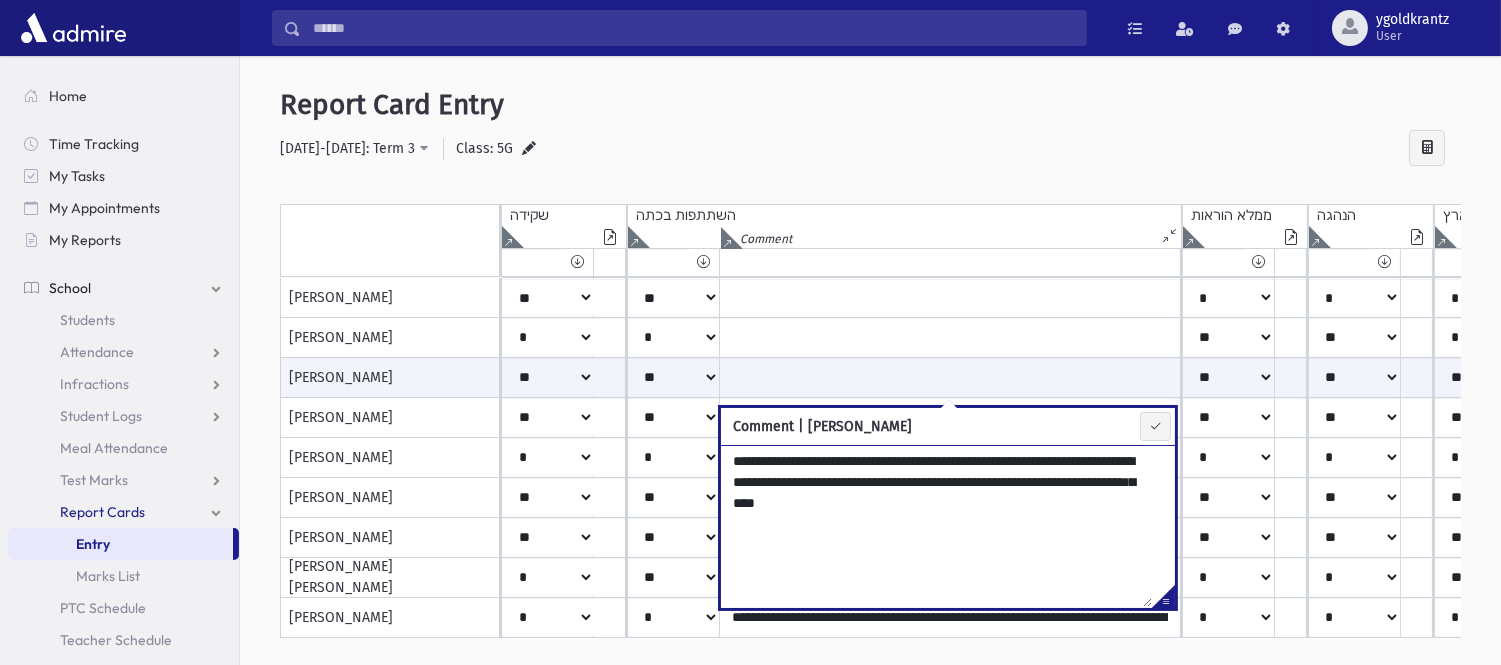 click on "**********" at bounding box center [936, 526] 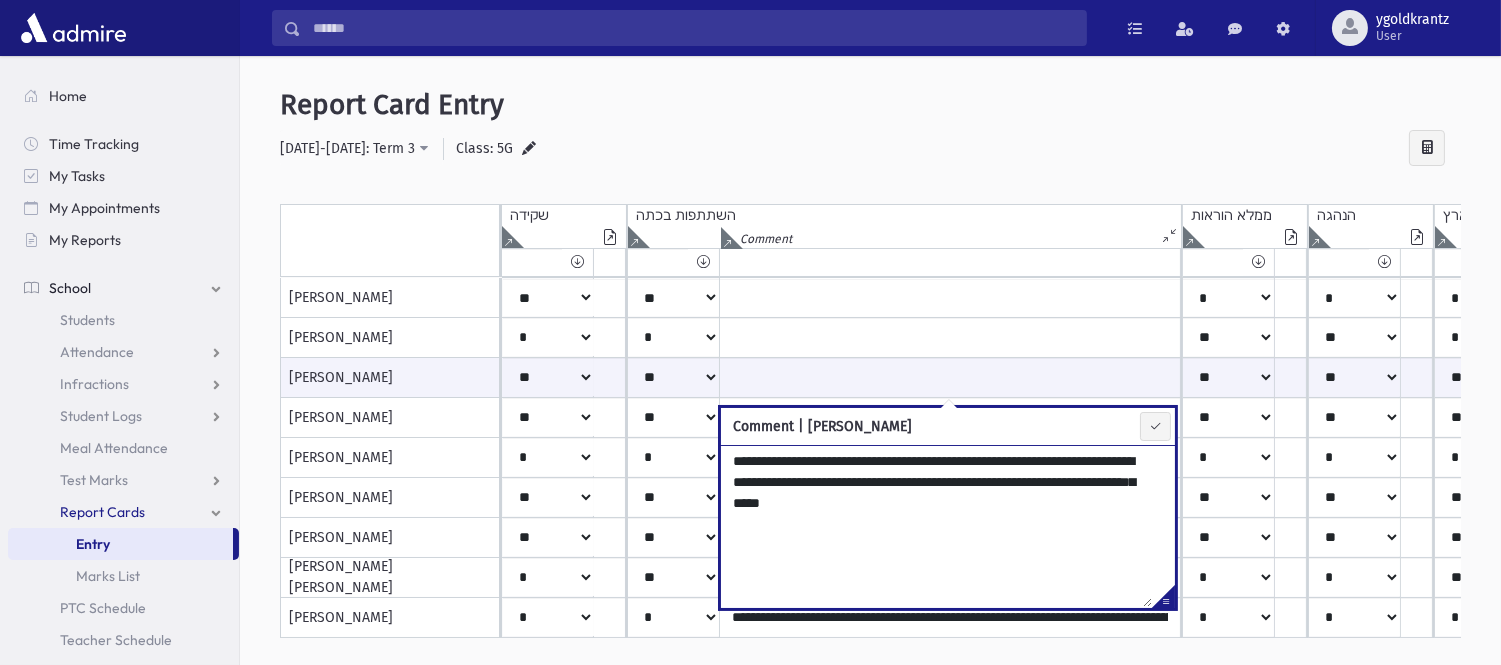 click on "**********" at bounding box center (936, 526) 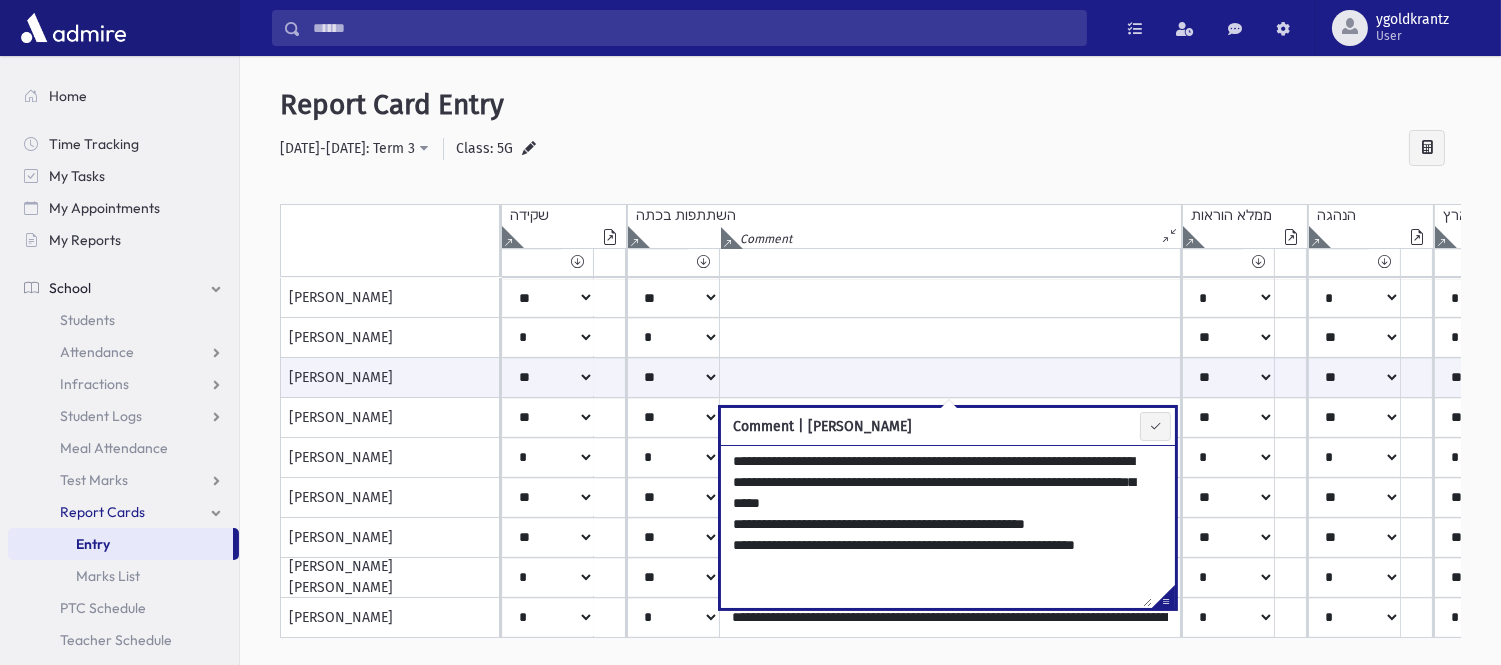 click on "**********" at bounding box center (936, 526) 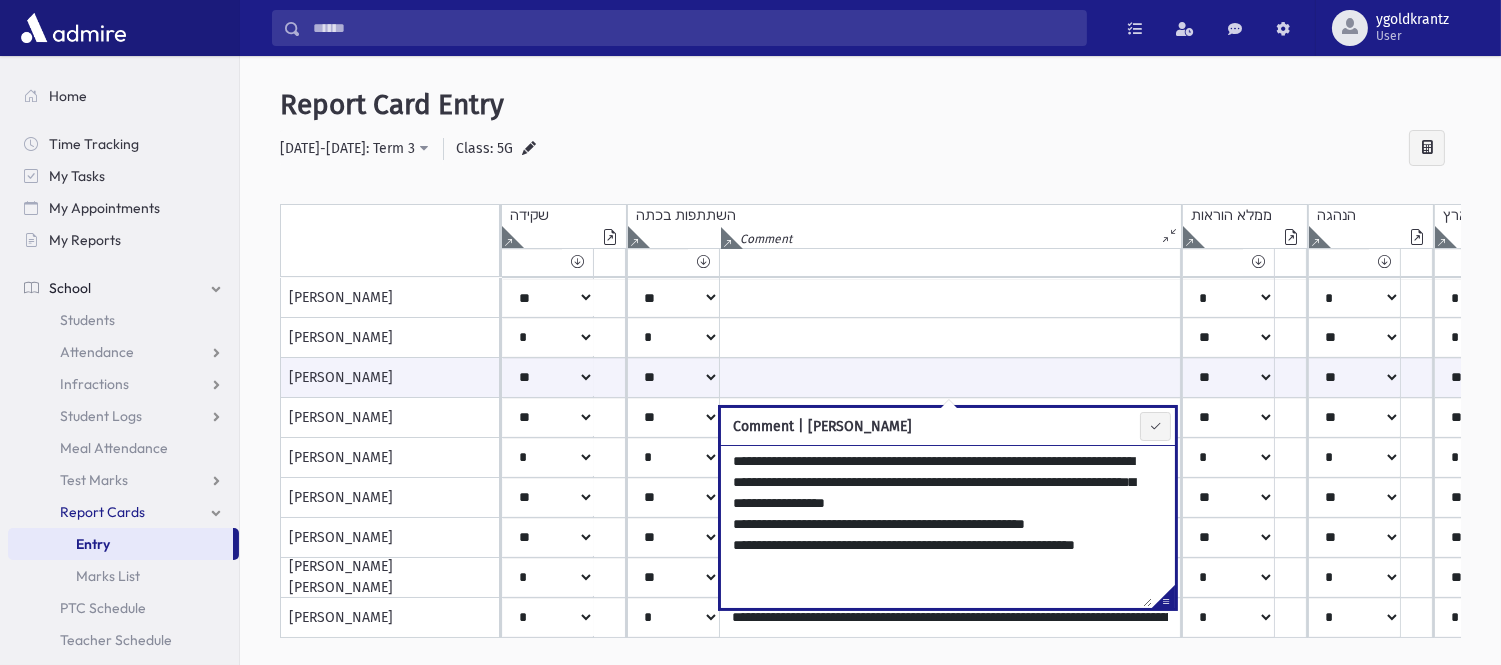 click on "**********" at bounding box center (936, 526) 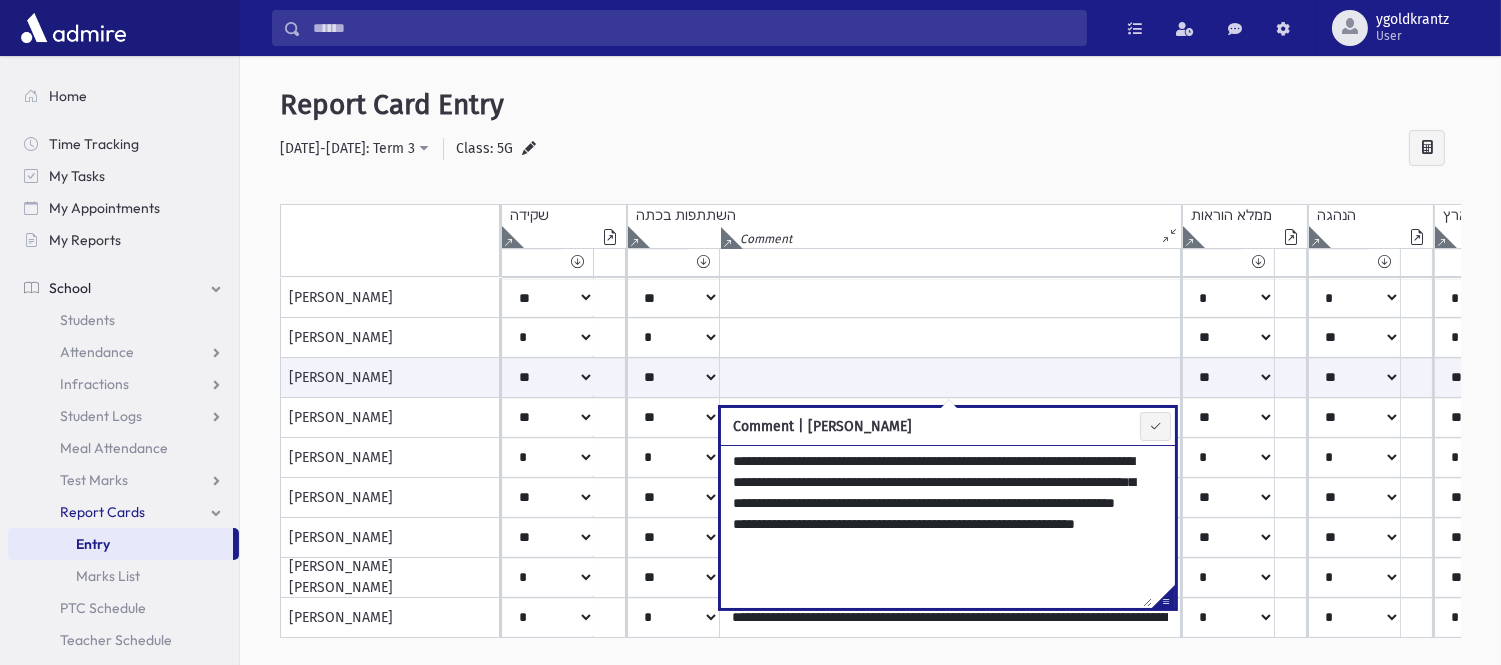 drag, startPoint x: 725, startPoint y: 457, endPoint x: 953, endPoint y: 563, distance: 251.43588 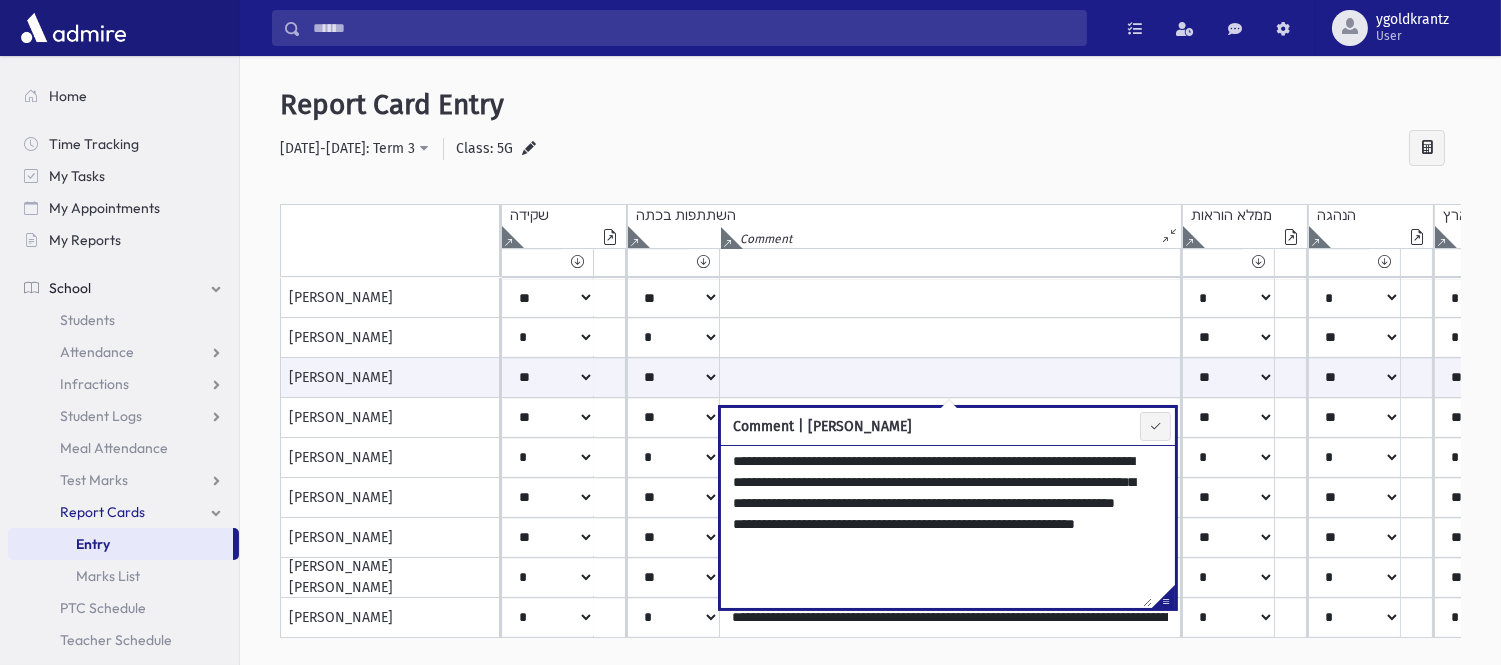 type on "**********" 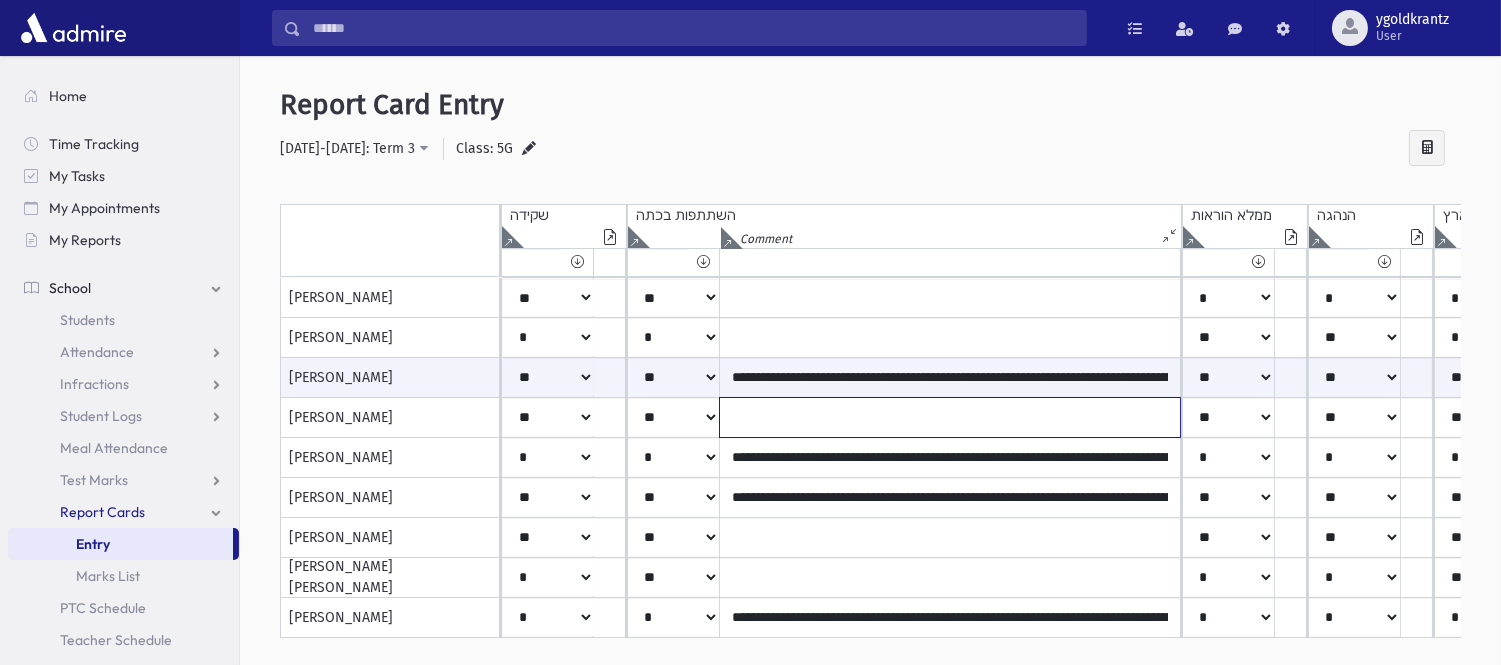 click at bounding box center [950, 298] 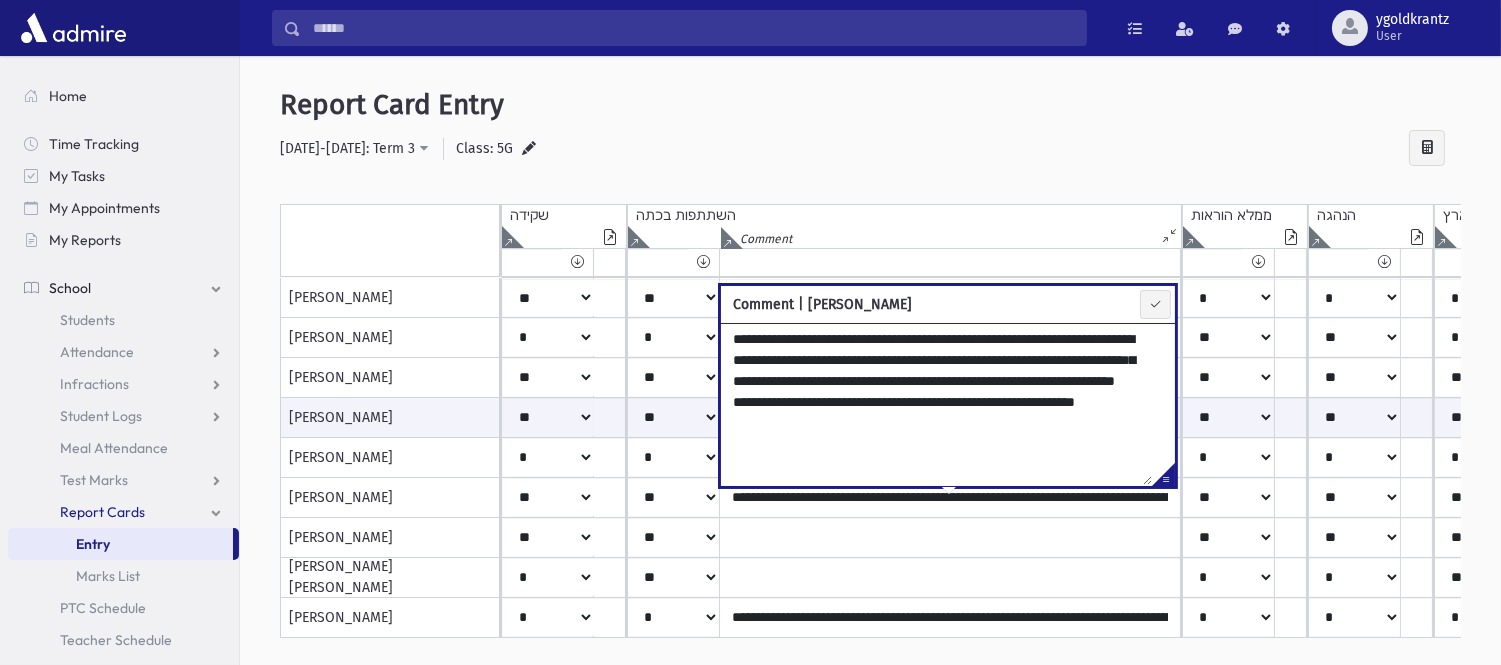 click on "**********" at bounding box center [936, 404] 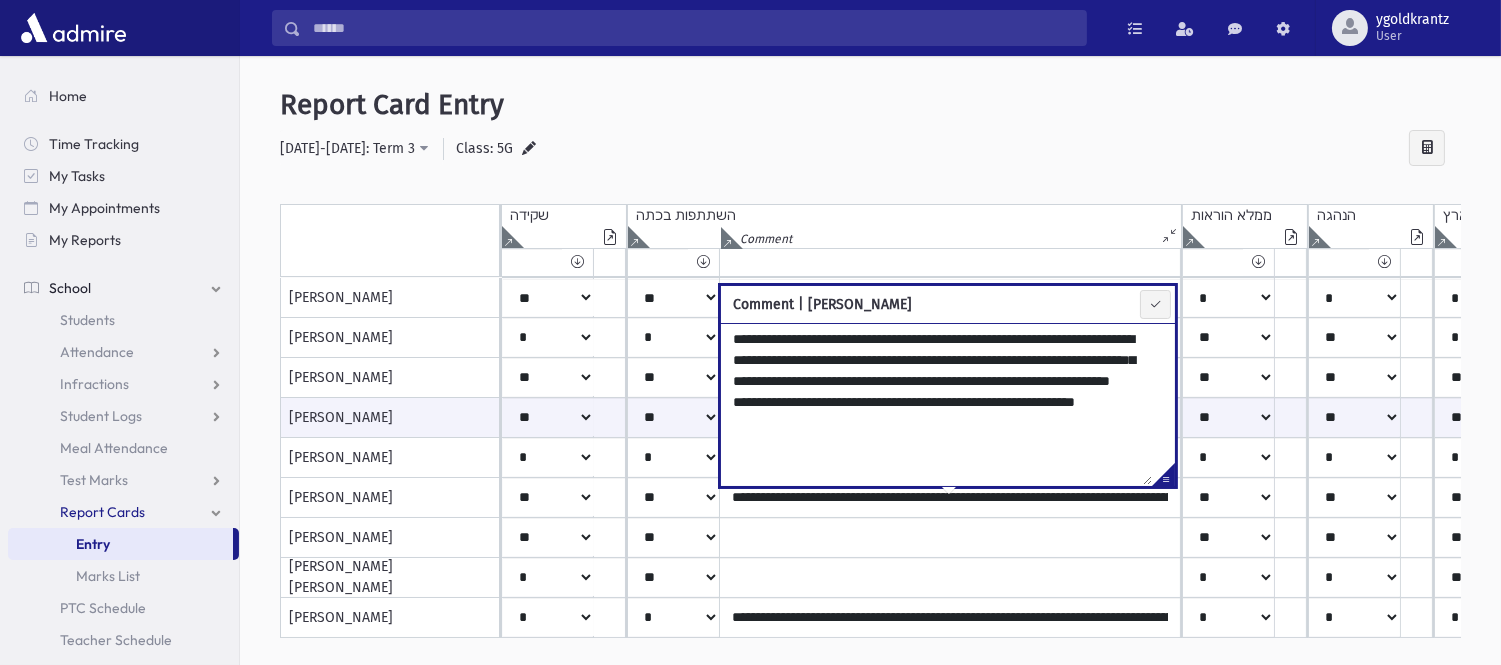 type on "**********" 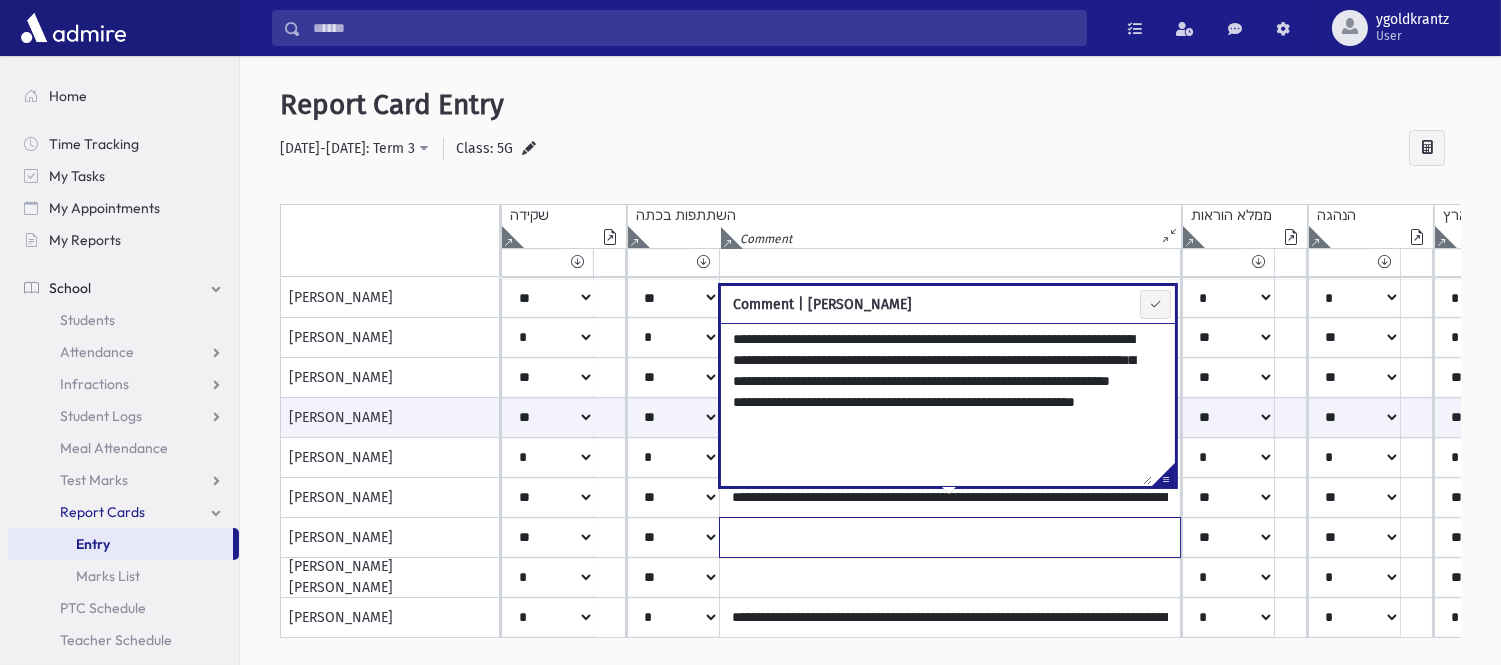 click at bounding box center [950, 298] 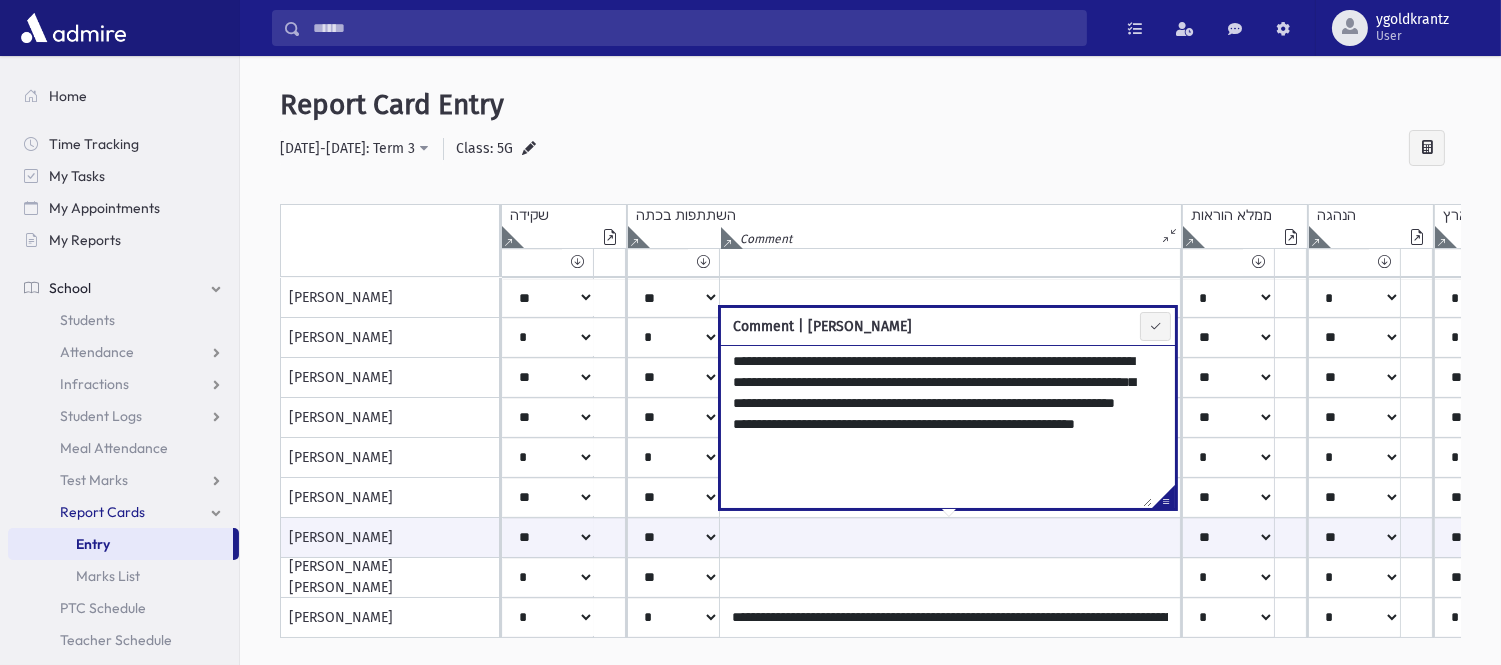 click on "**********" at bounding box center (936, 426) 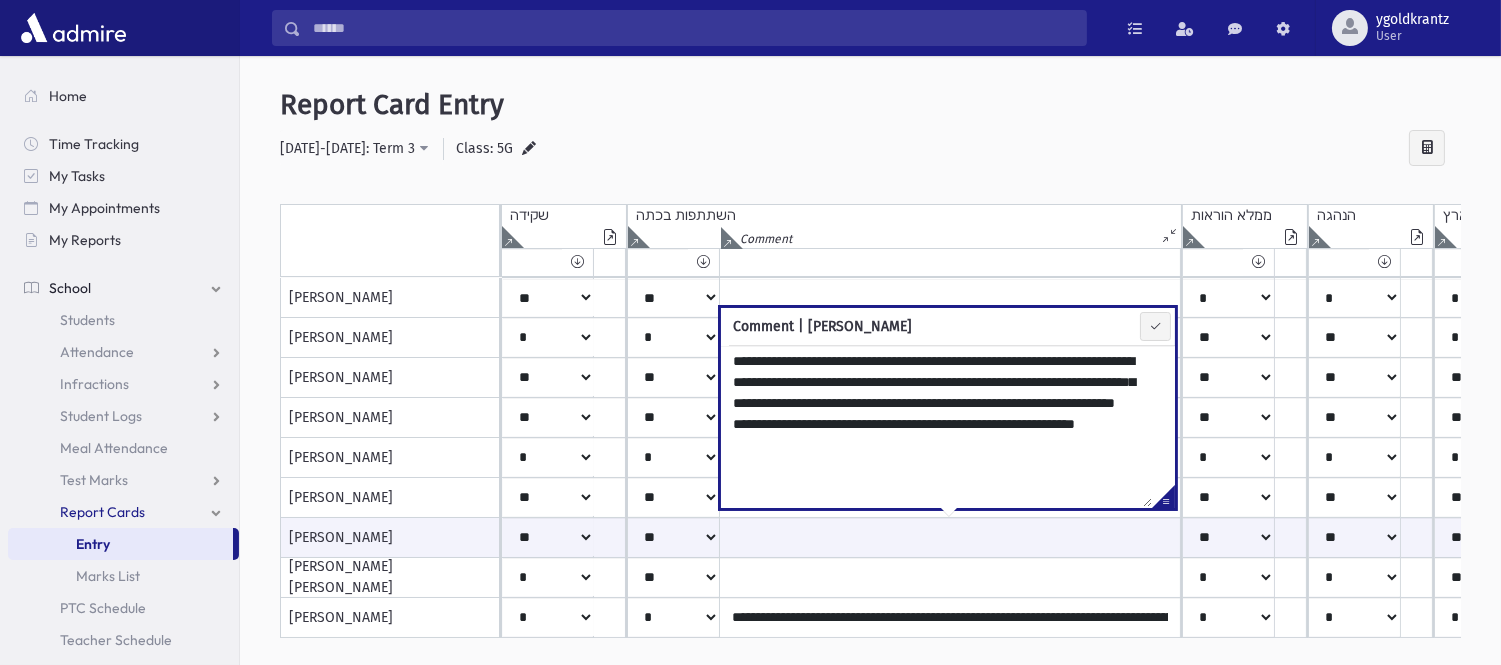 click on "**********" at bounding box center [870, 375] 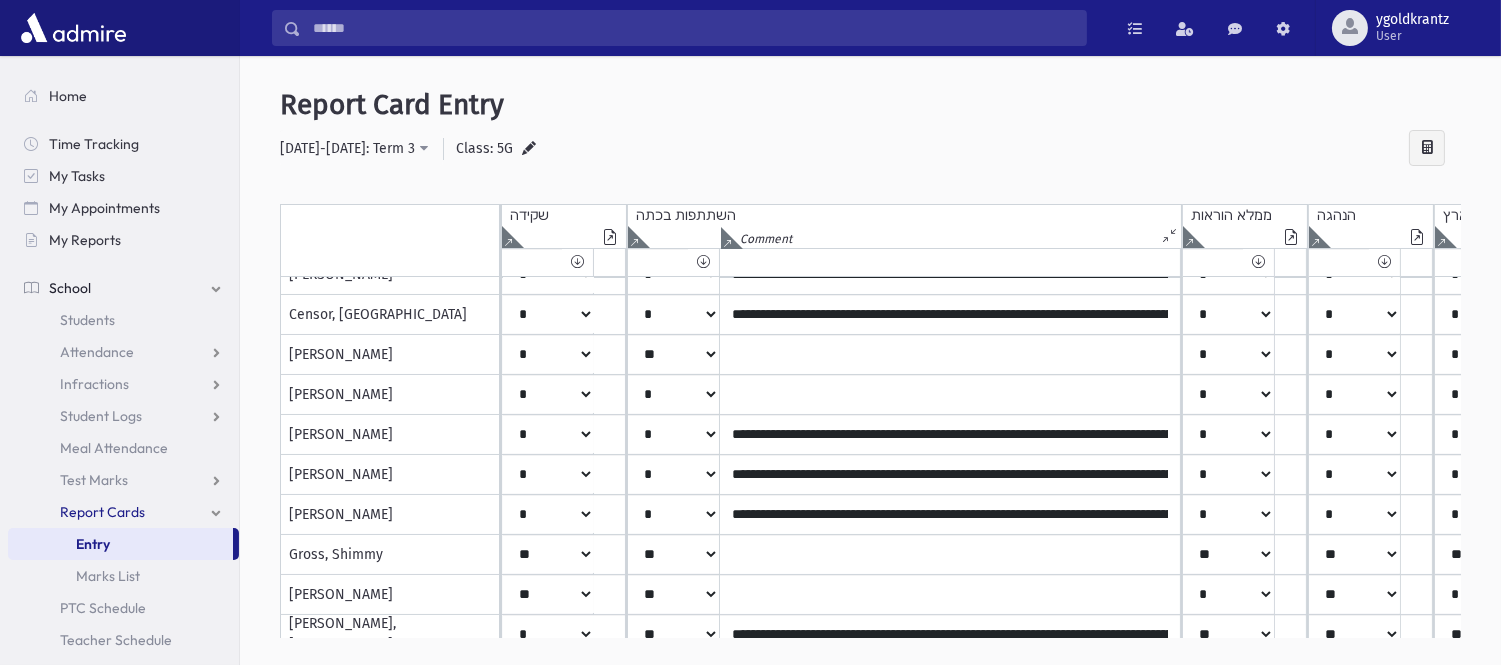 scroll, scrollTop: 382, scrollLeft: 0, axis: vertical 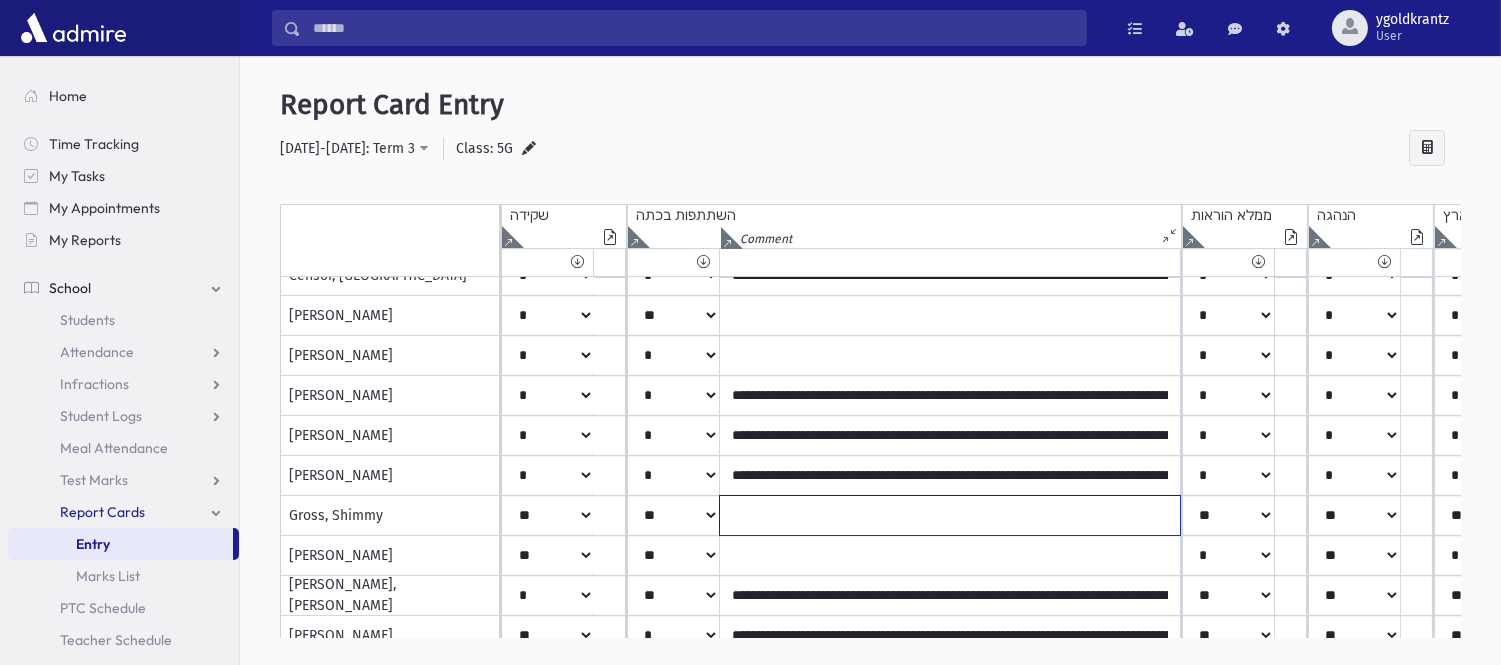 click at bounding box center [950, -84] 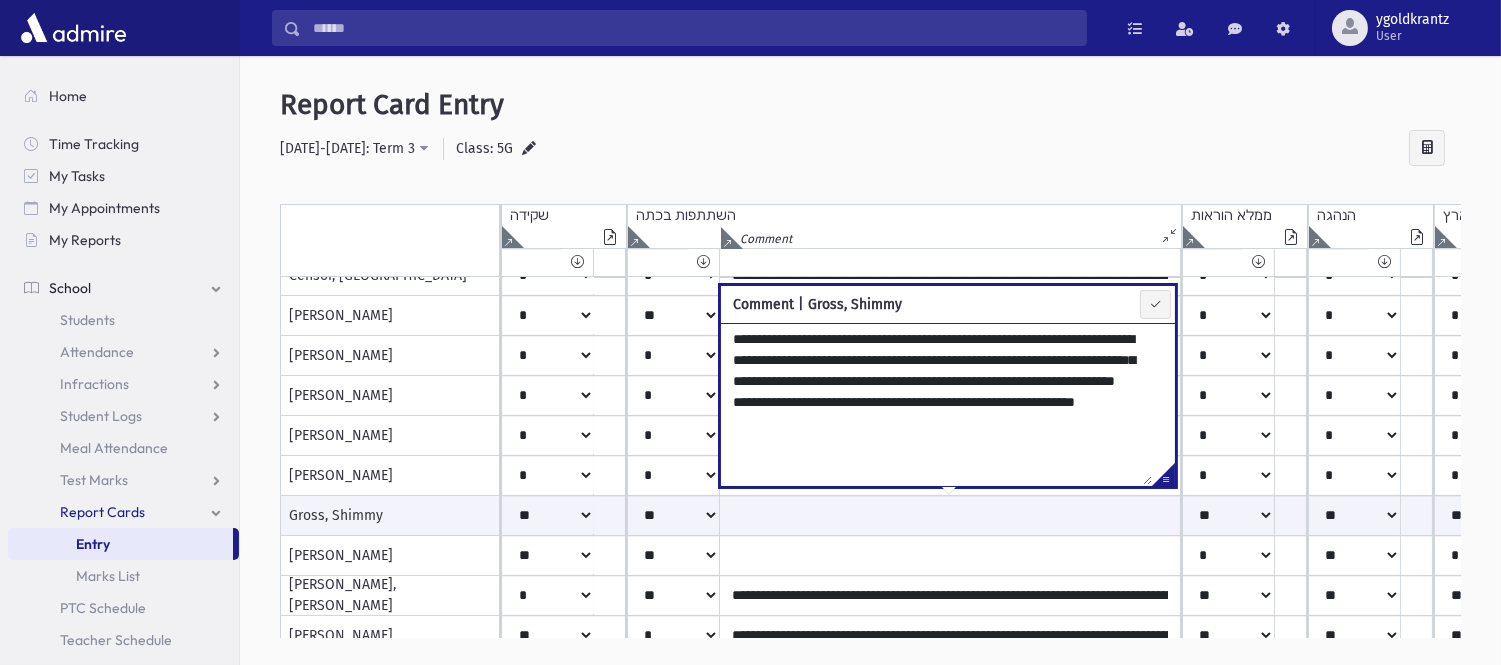 click on "**********" at bounding box center (936, 404) 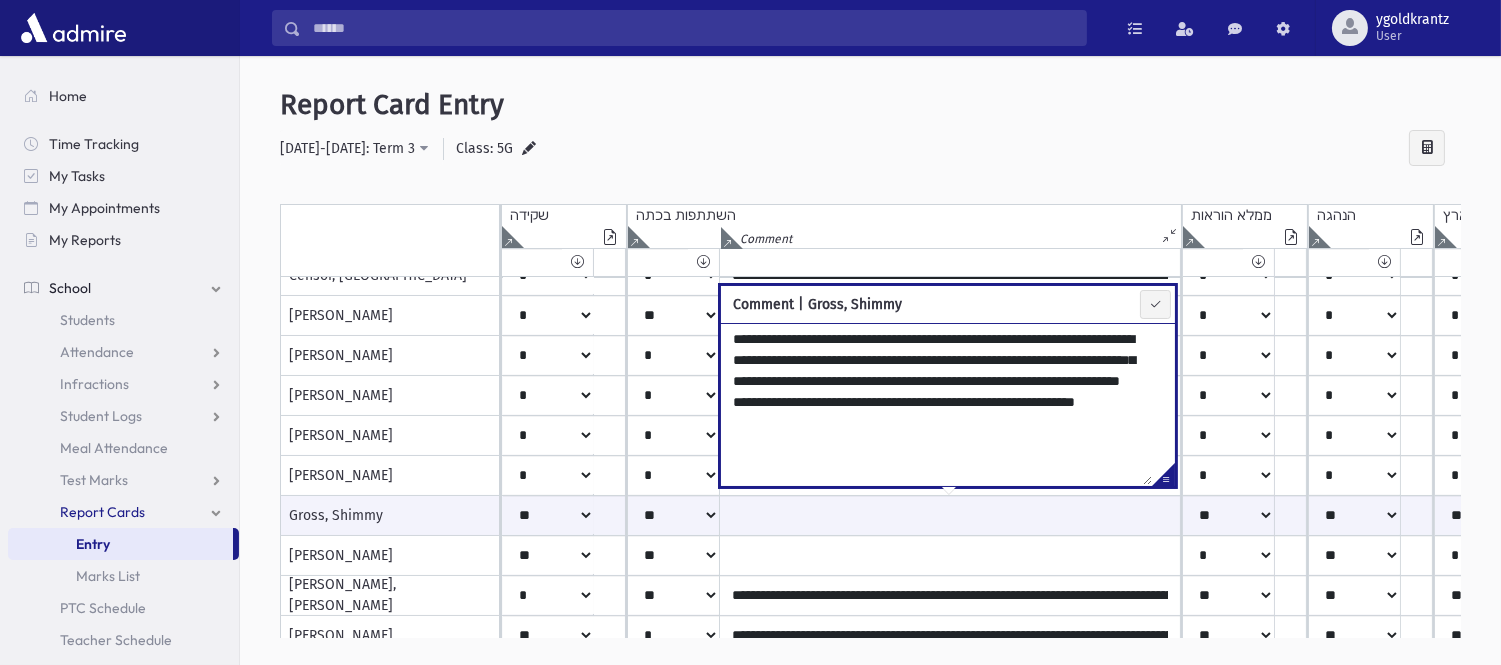 type on "**********" 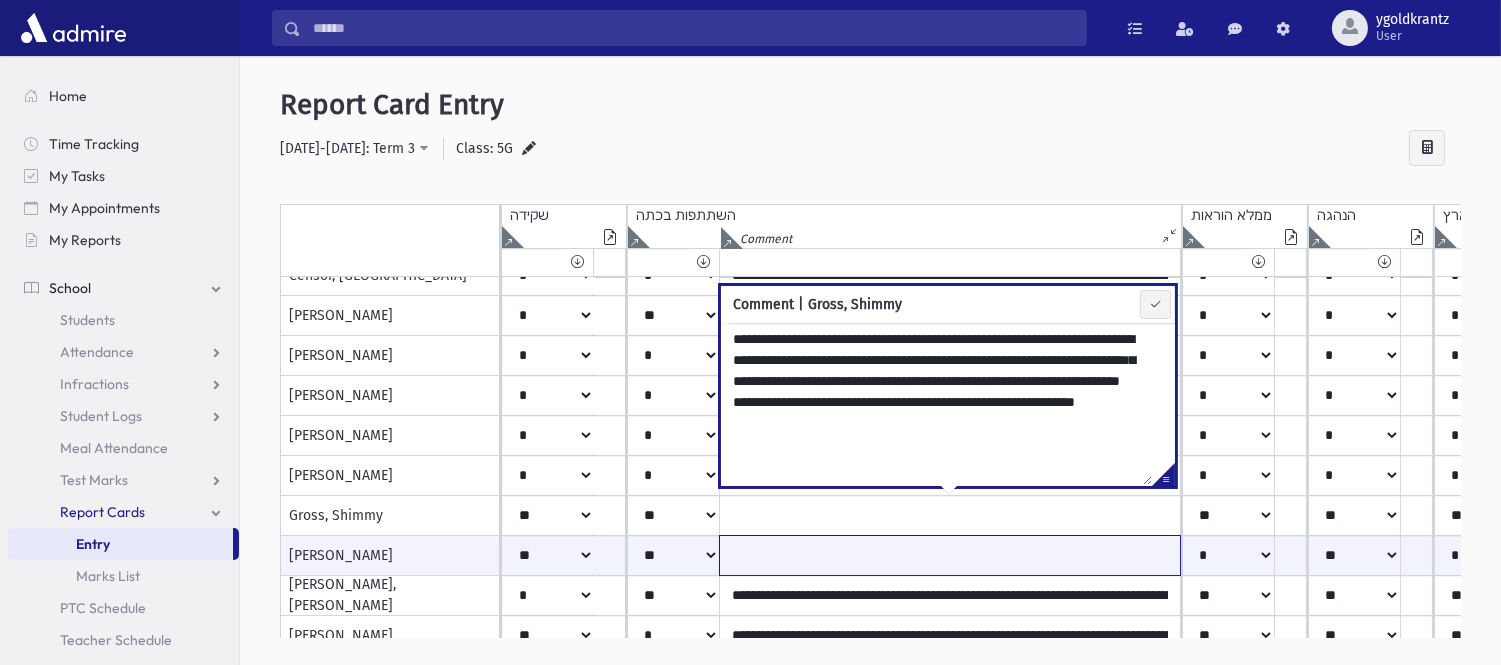 click at bounding box center [950, 555] 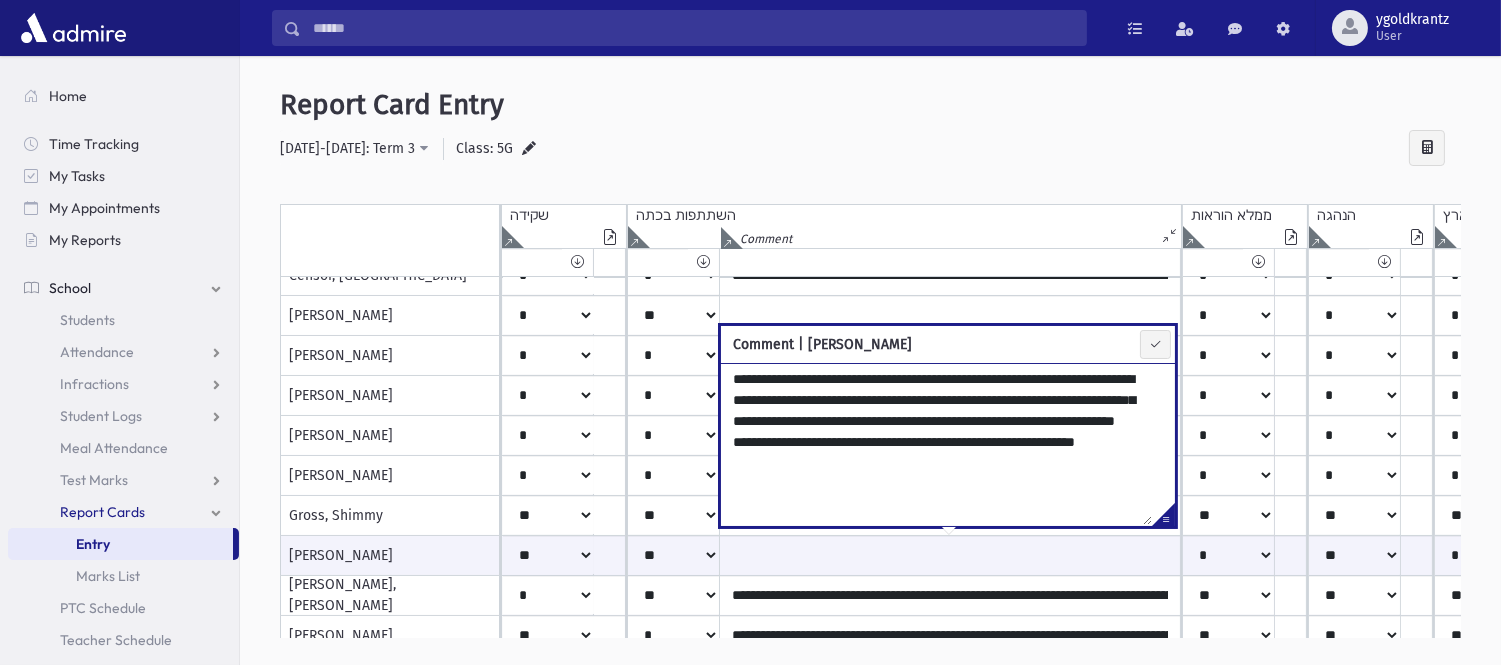 click on "**********" at bounding box center (936, 444) 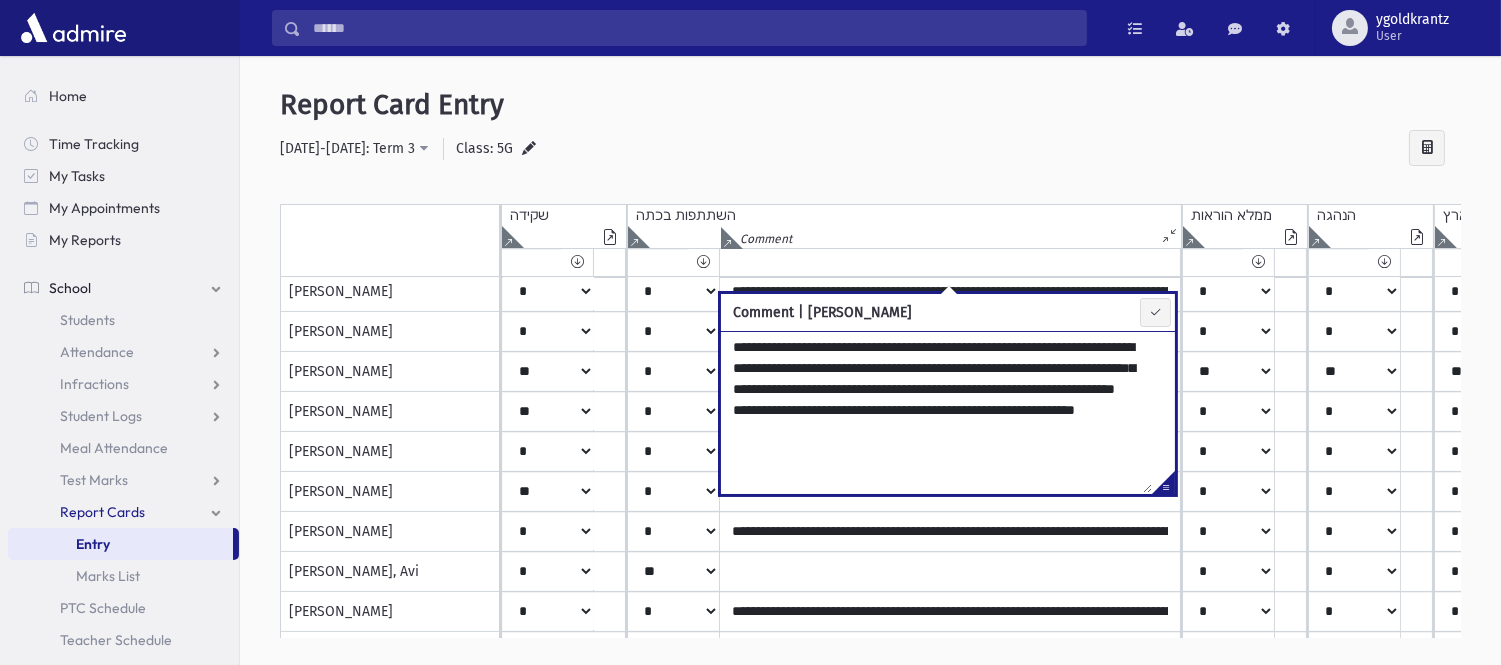 scroll, scrollTop: 806, scrollLeft: 0, axis: vertical 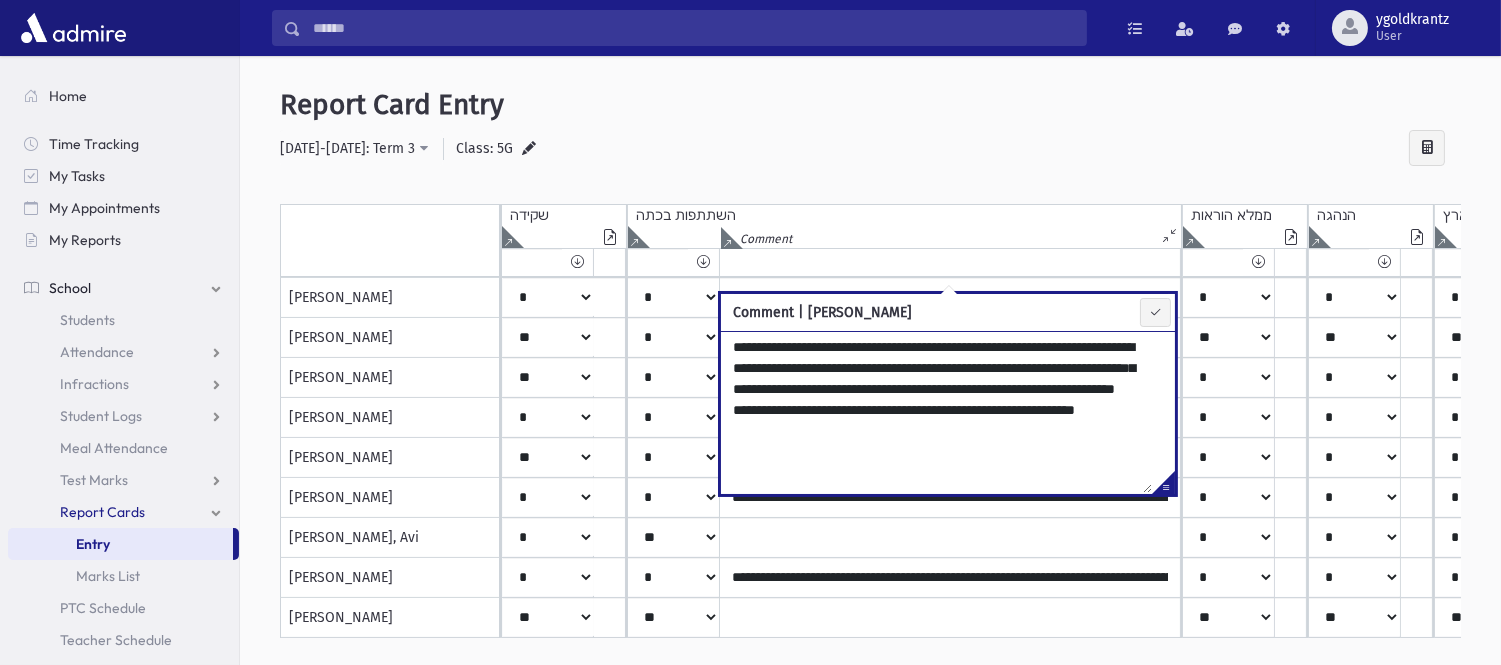 type on "**********" 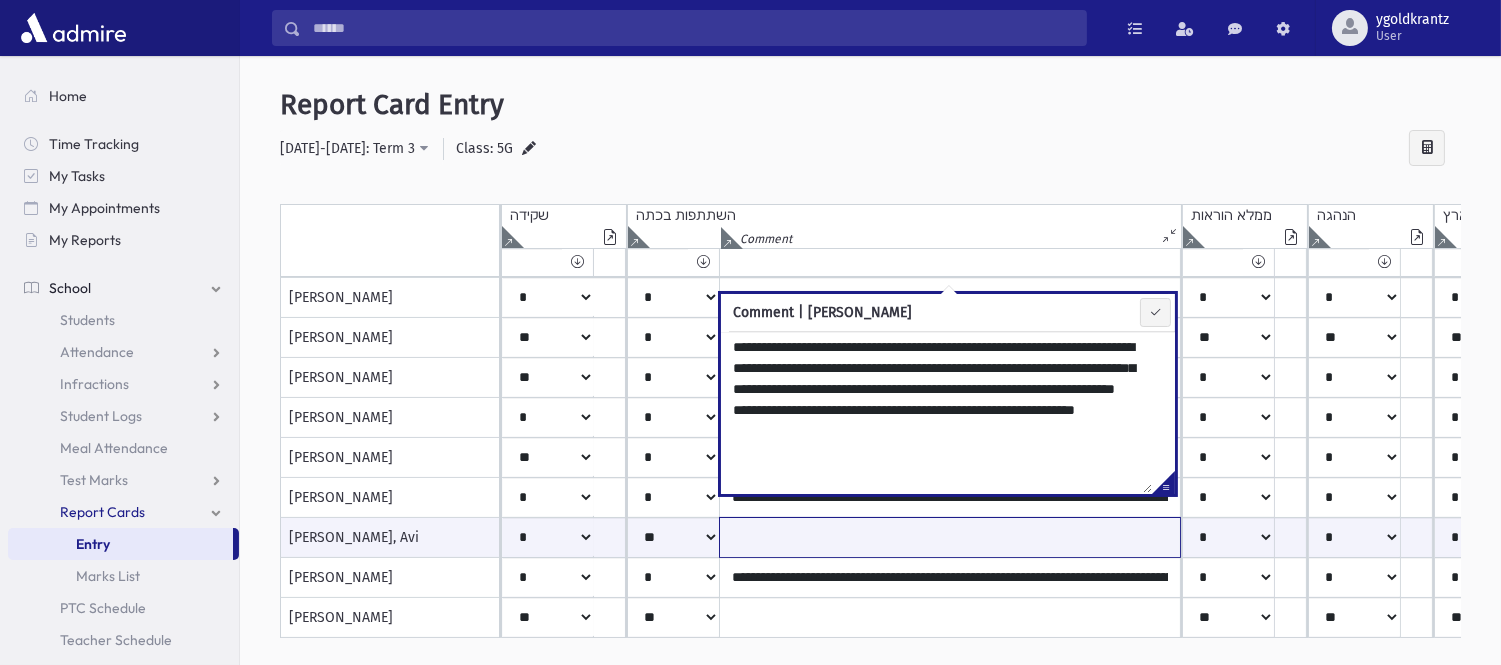 click at bounding box center [950, 537] 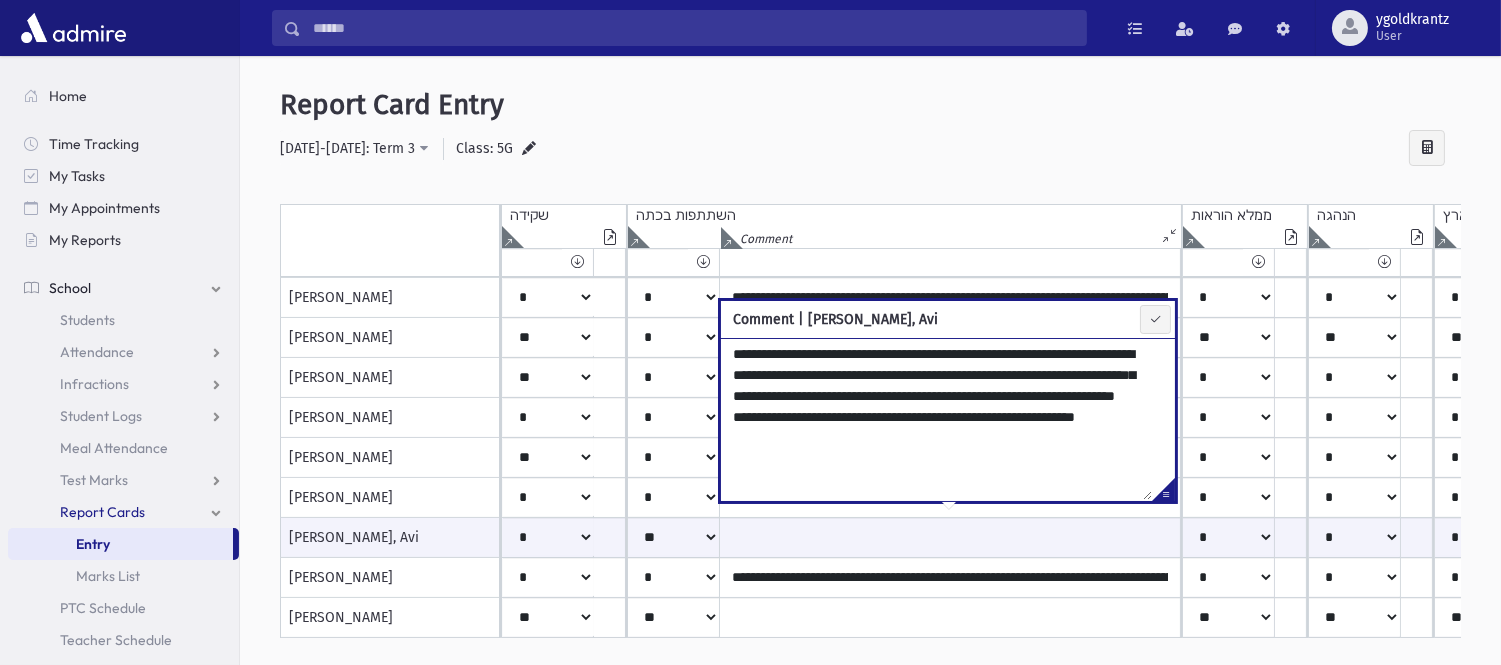 click on "**********" at bounding box center [936, 419] 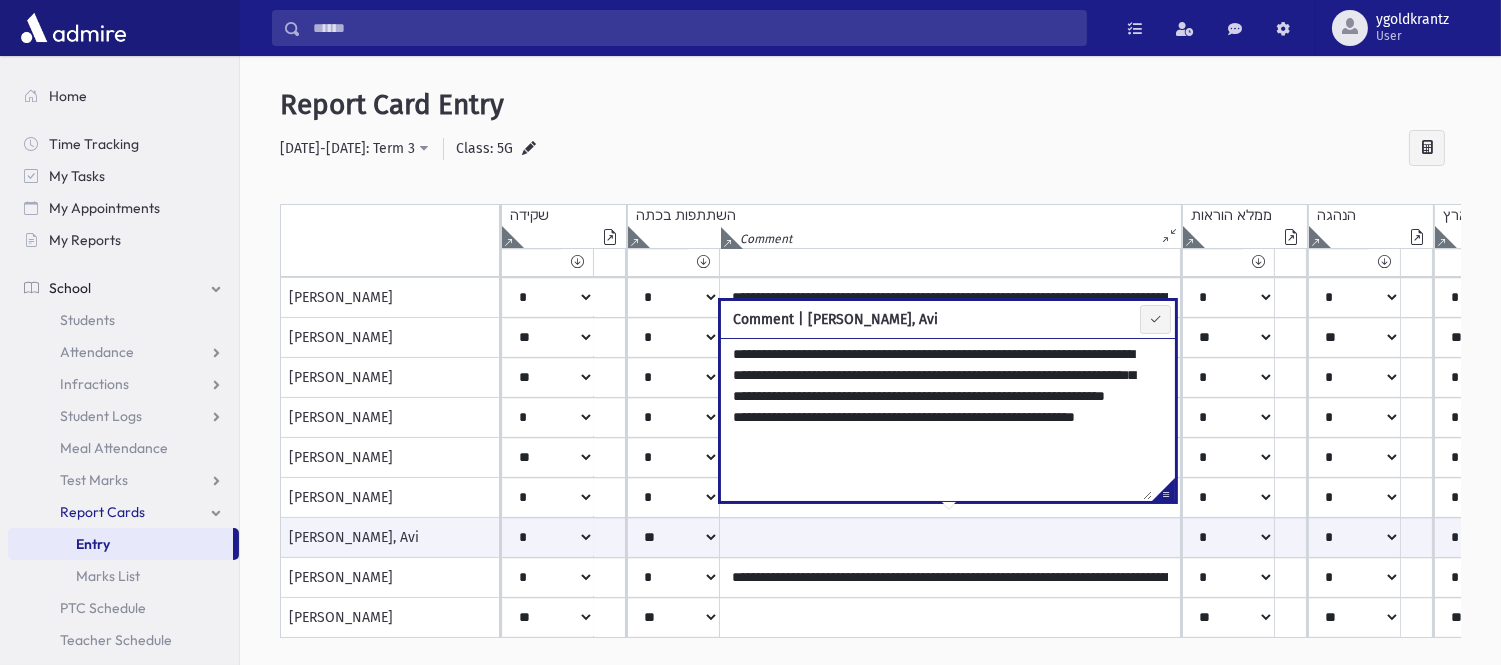 type on "**********" 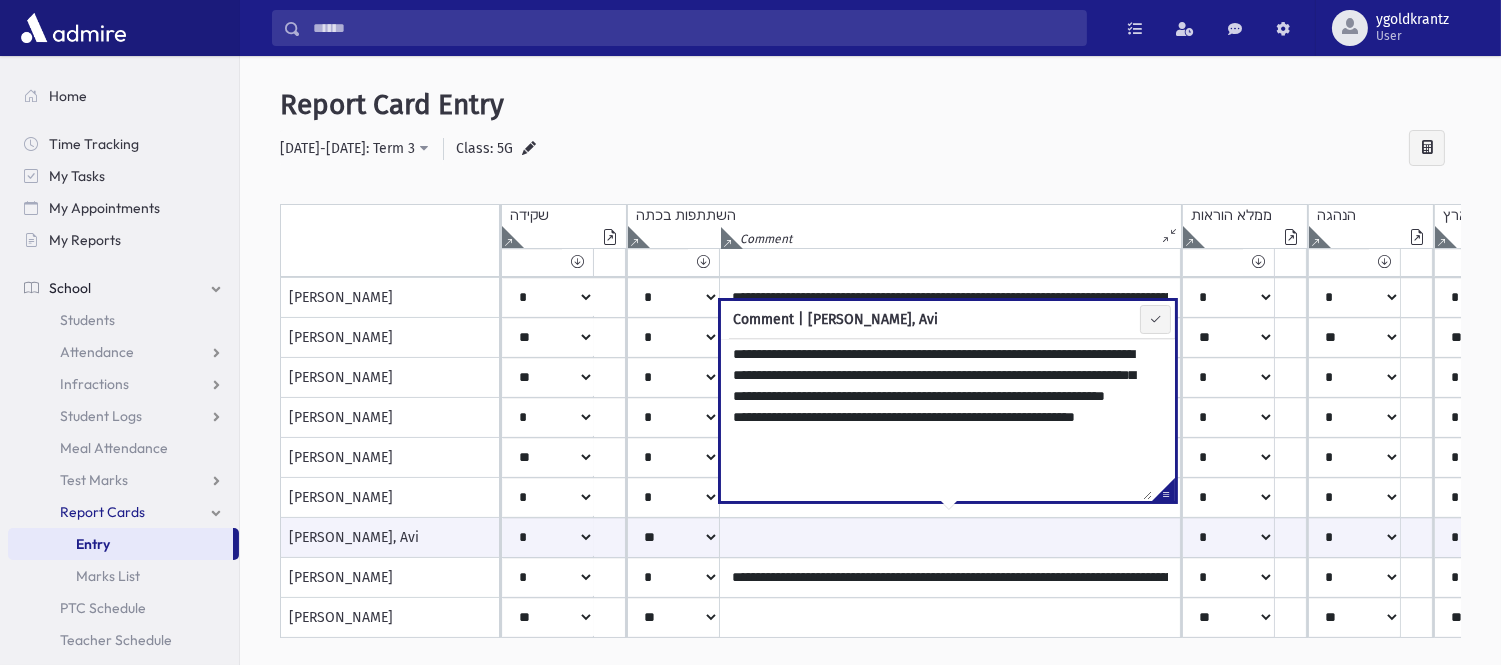 click on "Report Card Entry" at bounding box center (870, 105) 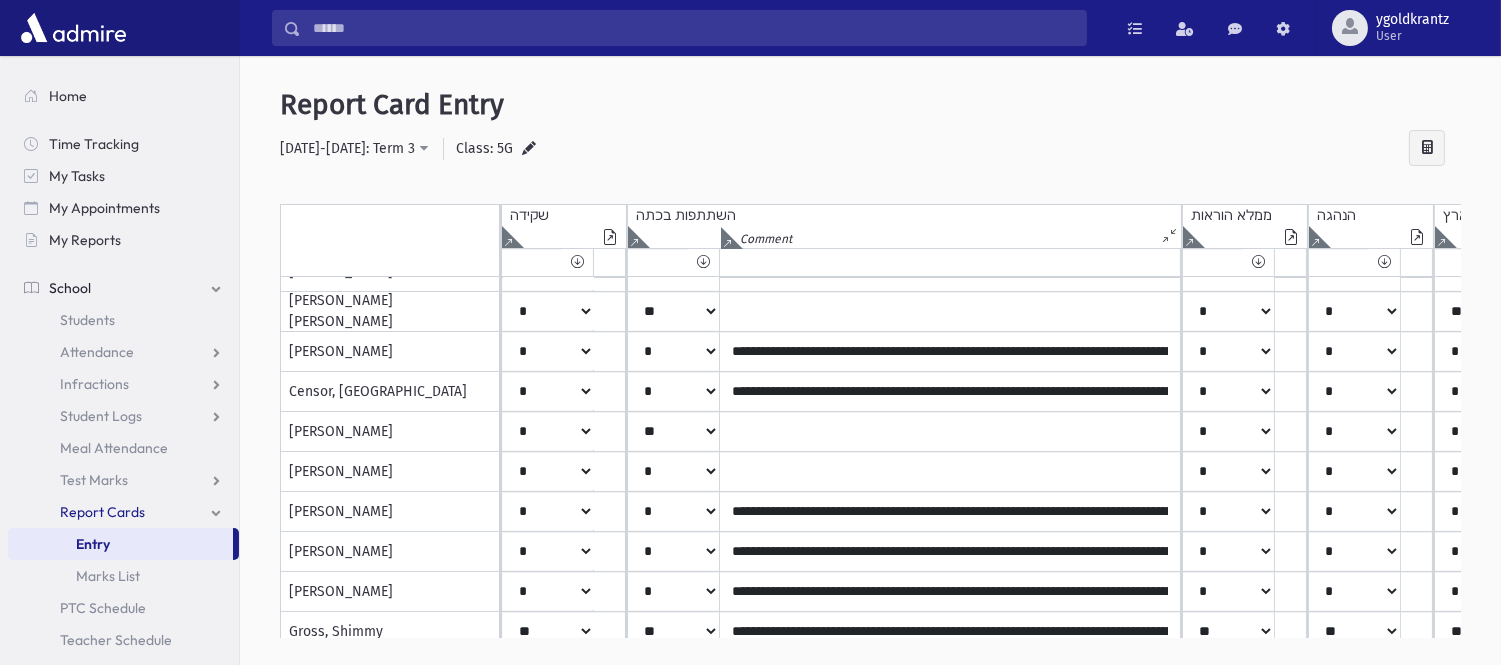 scroll, scrollTop: 215, scrollLeft: 0, axis: vertical 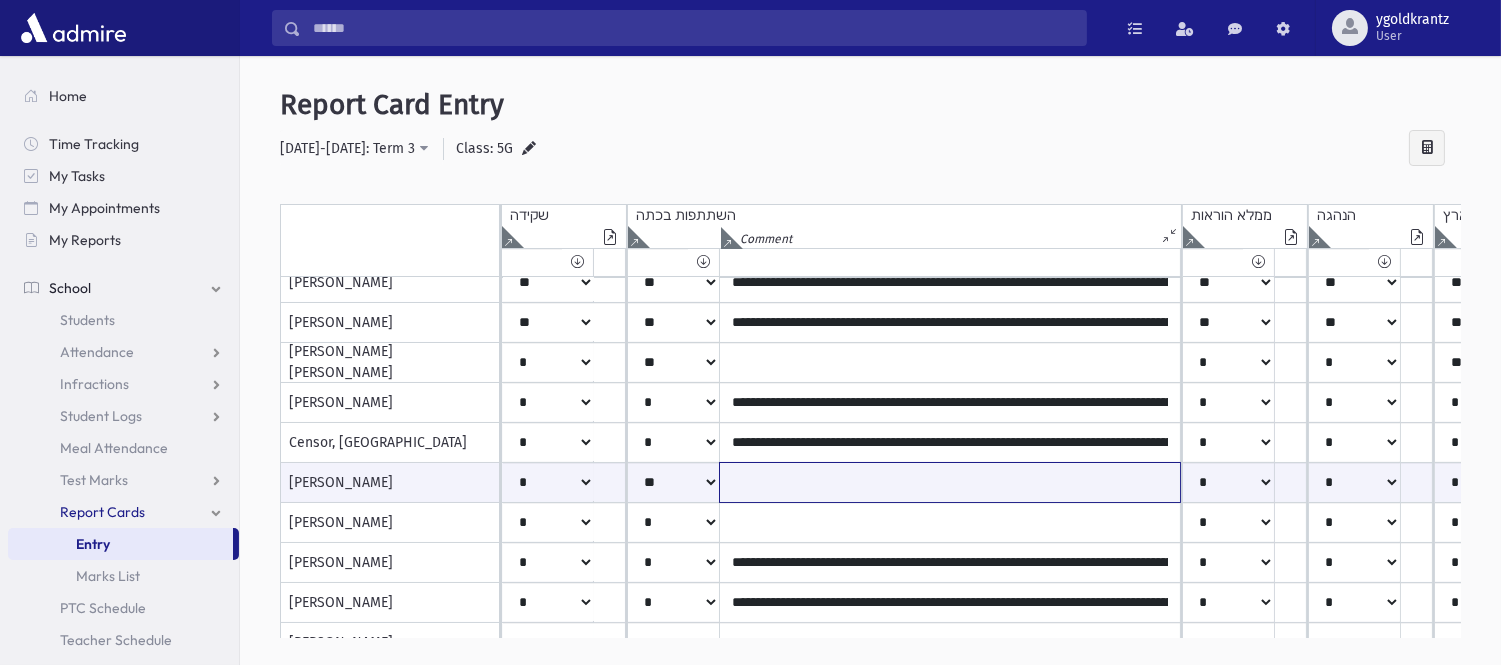 click at bounding box center [950, 482] 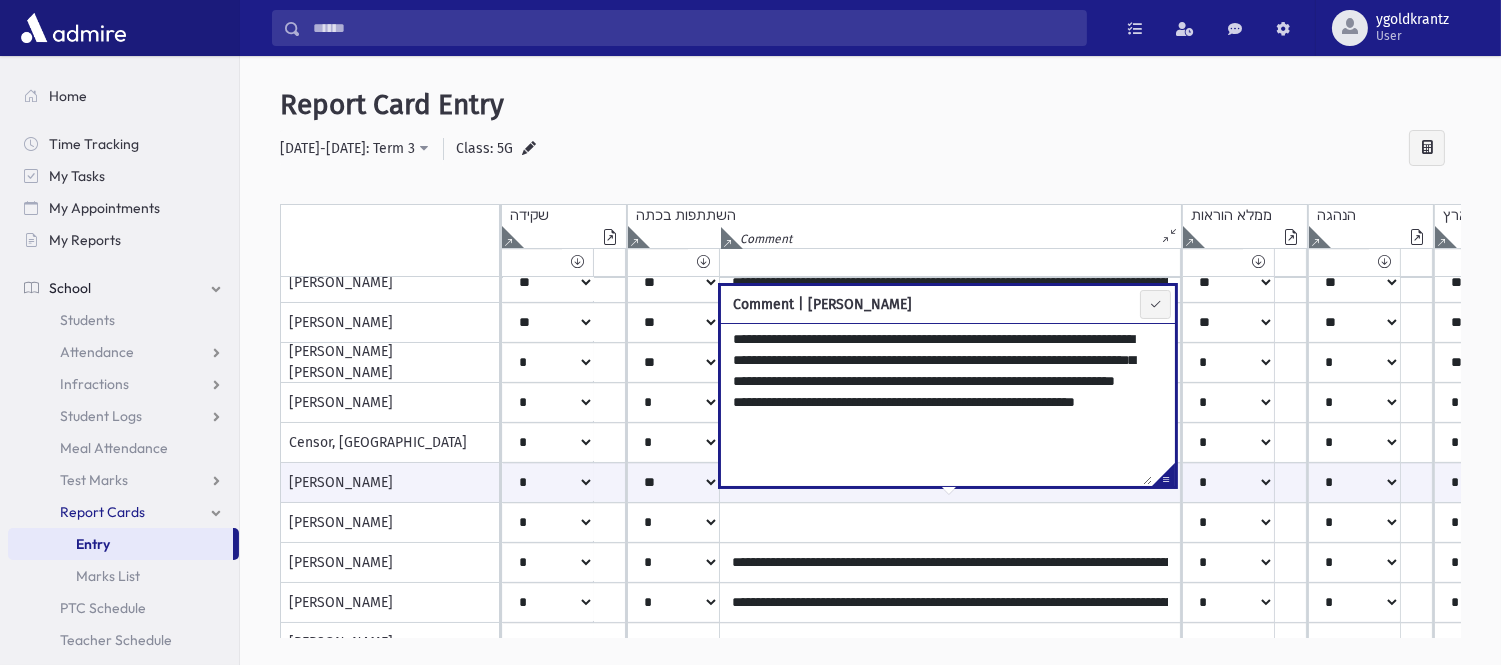 click on "**********" at bounding box center [936, 404] 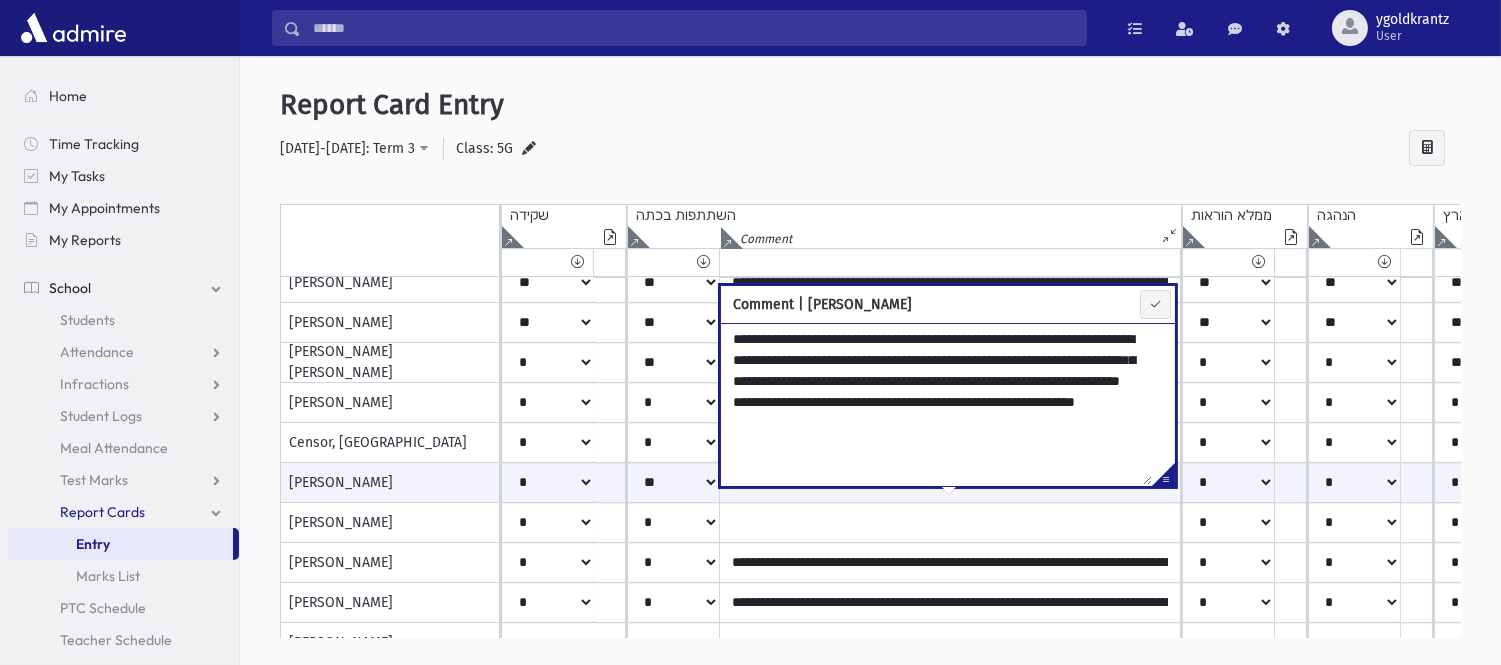 click on "**********" at bounding box center (936, 404) 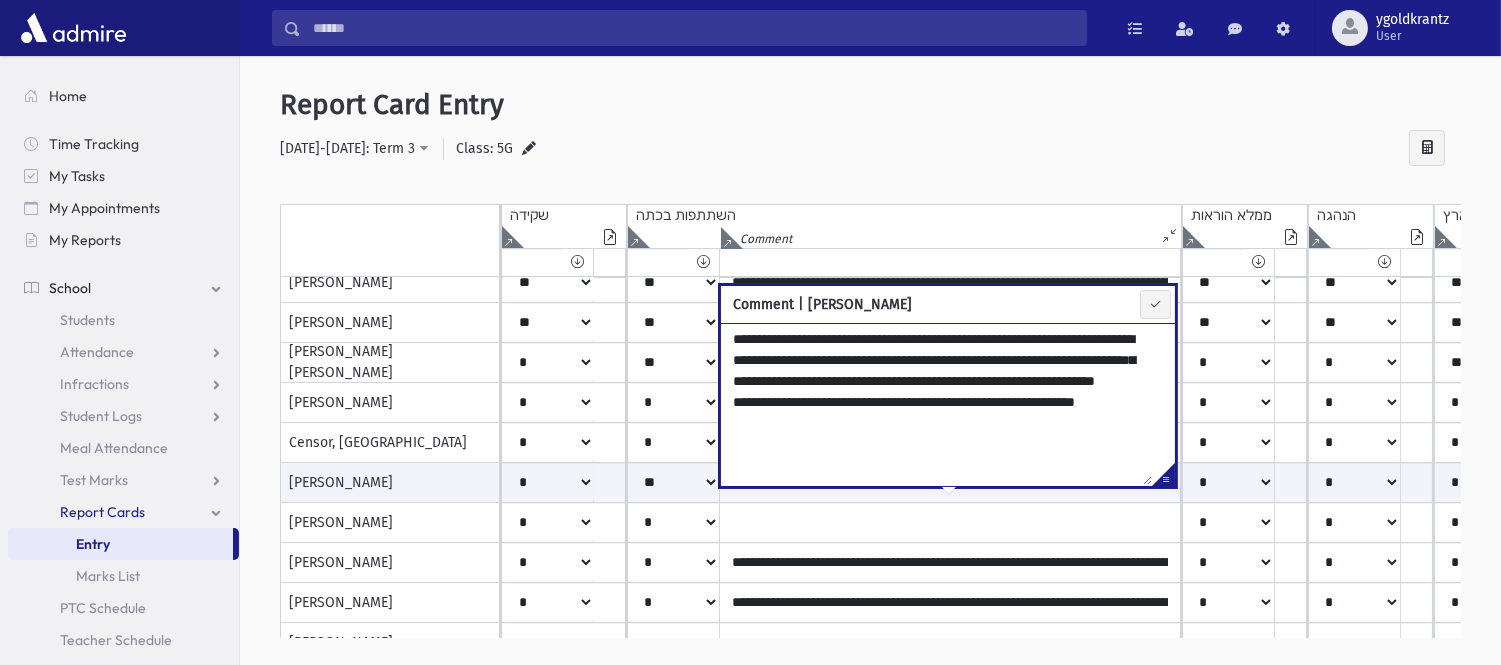 type on "**********" 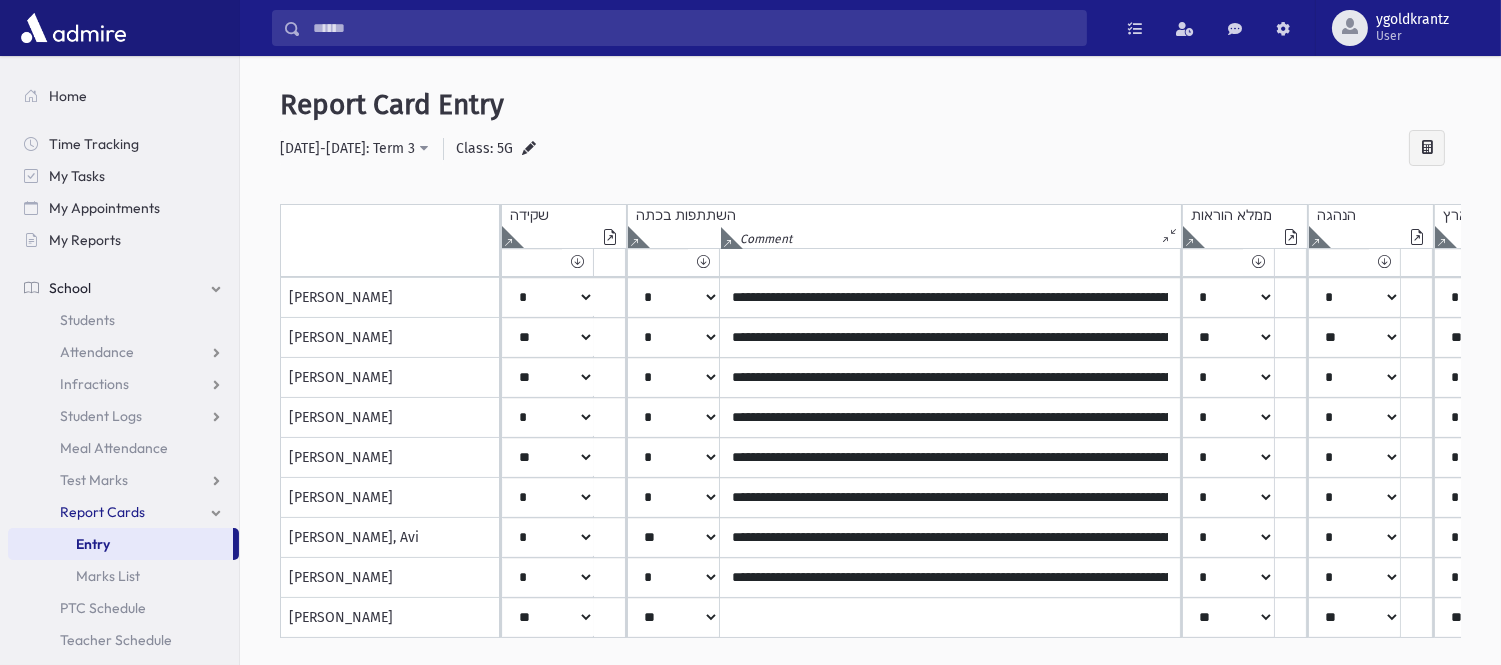 scroll, scrollTop: 806, scrollLeft: 0, axis: vertical 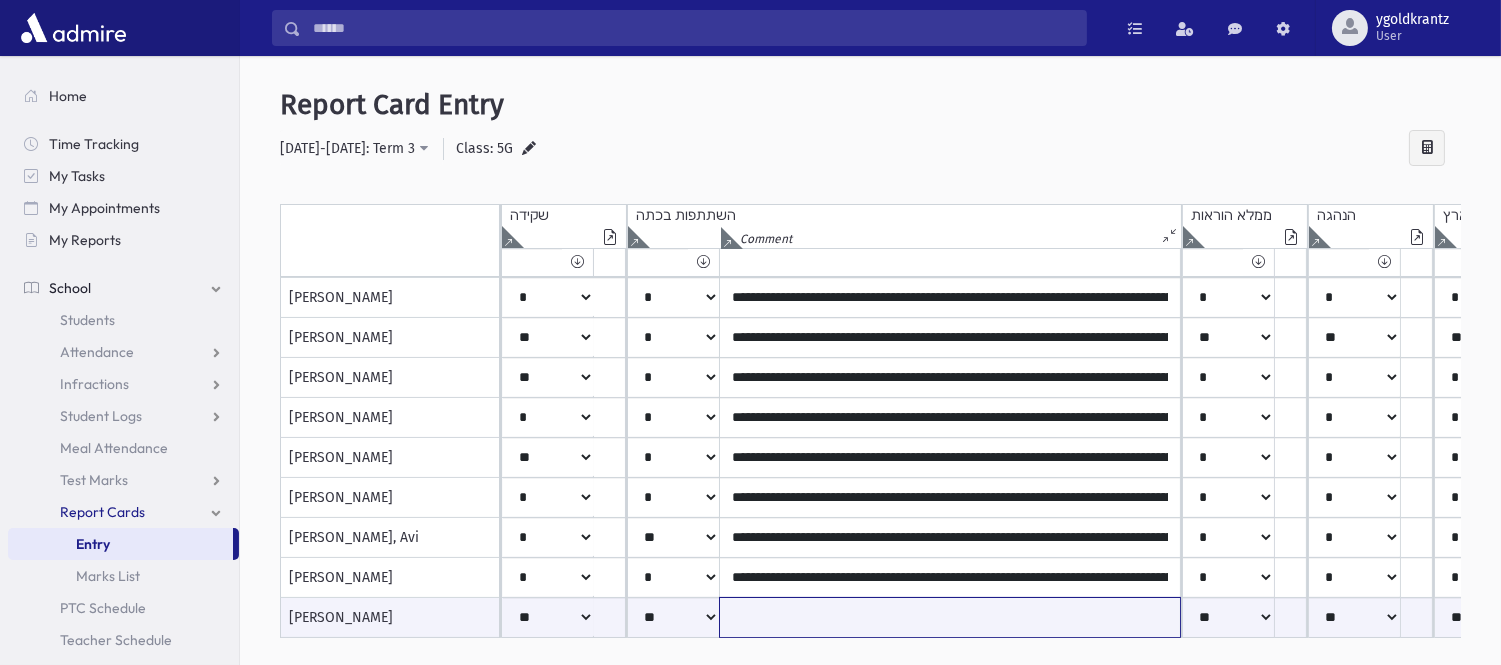 click at bounding box center (950, 617) 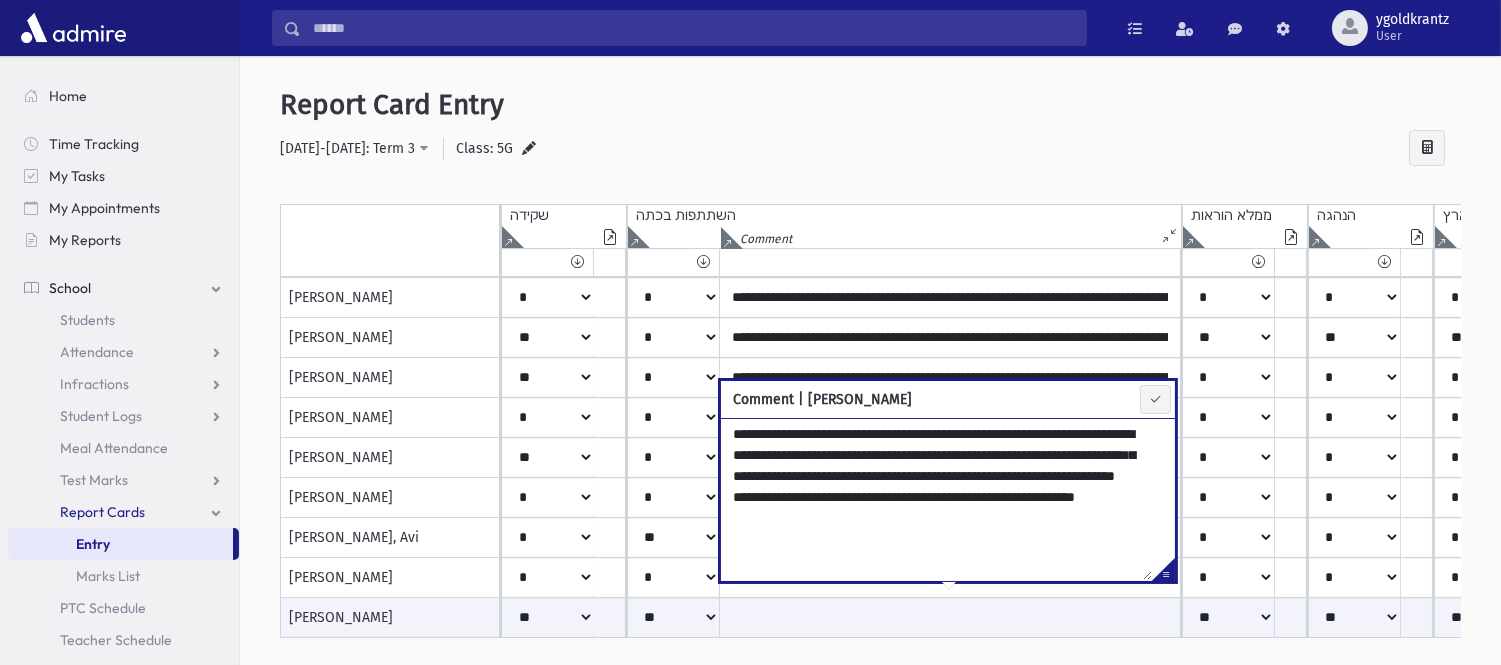 click on "**********" at bounding box center (936, 499) 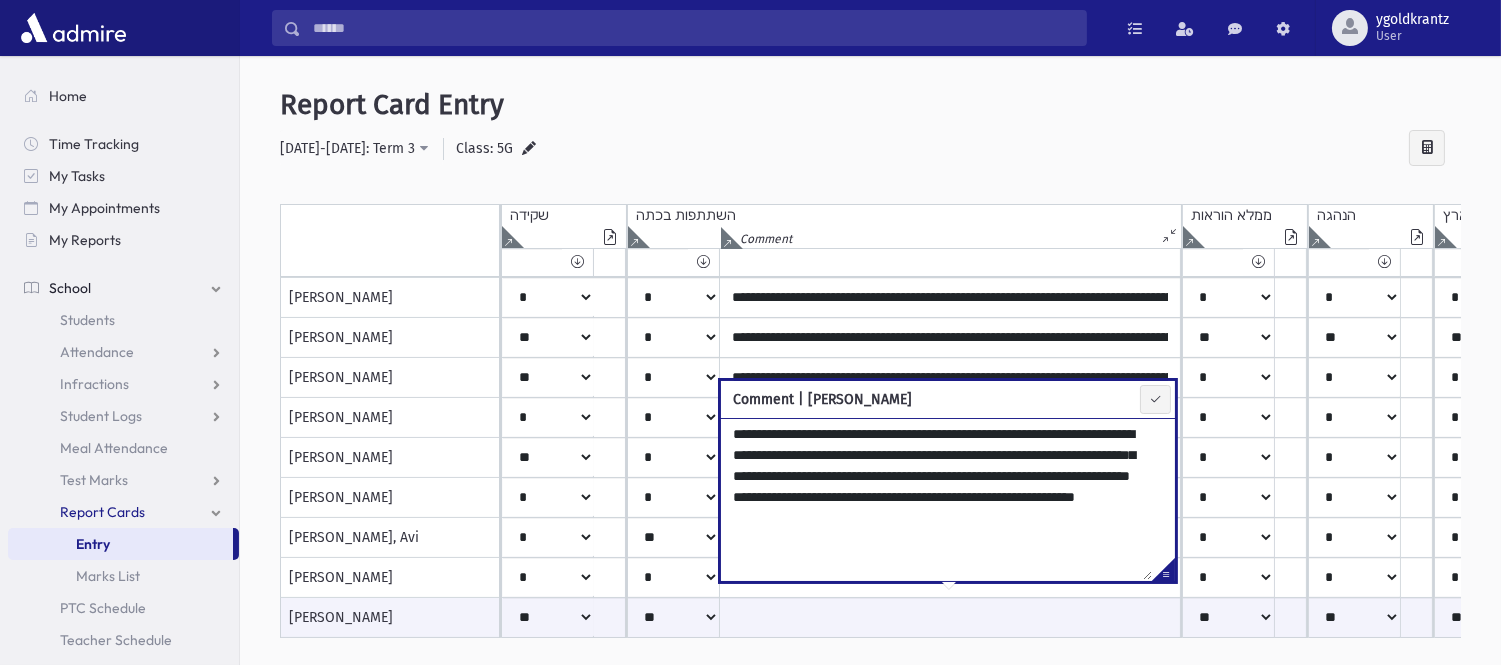 click on "**********" at bounding box center [936, 499] 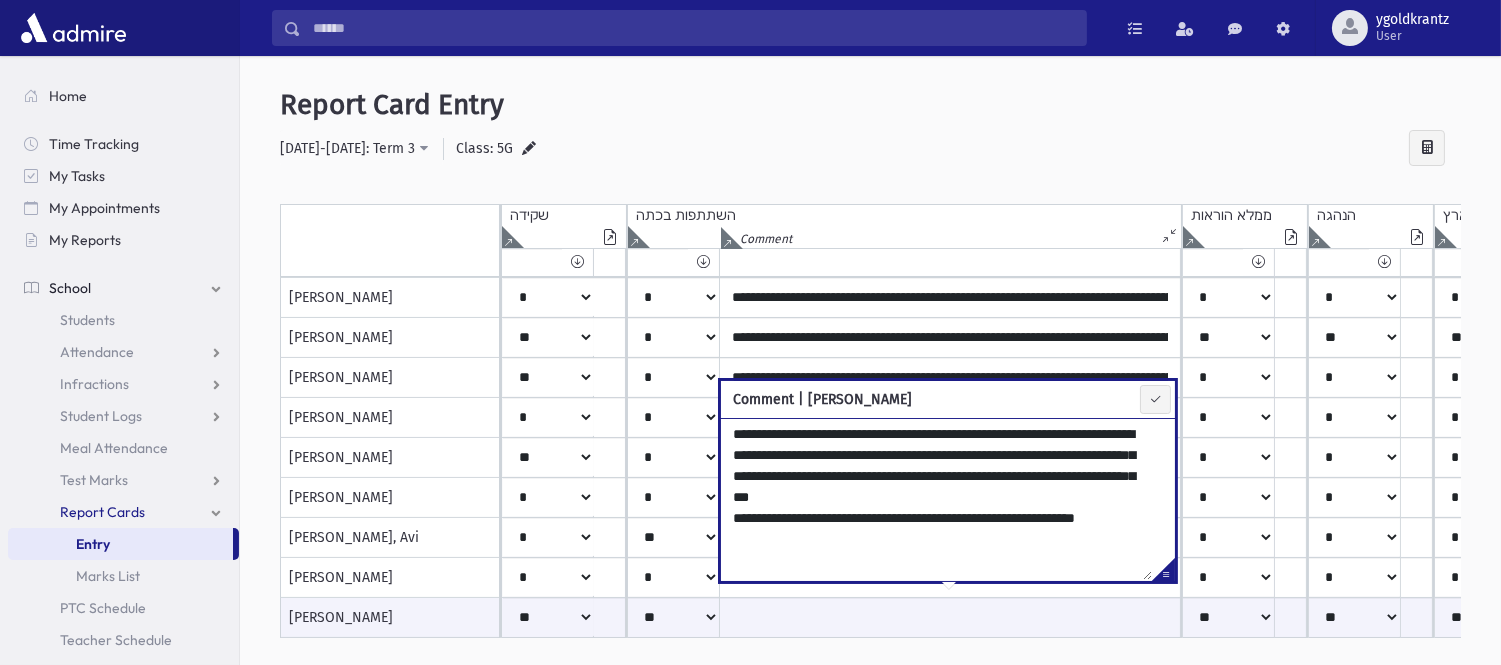 click on "**********" at bounding box center [936, 499] 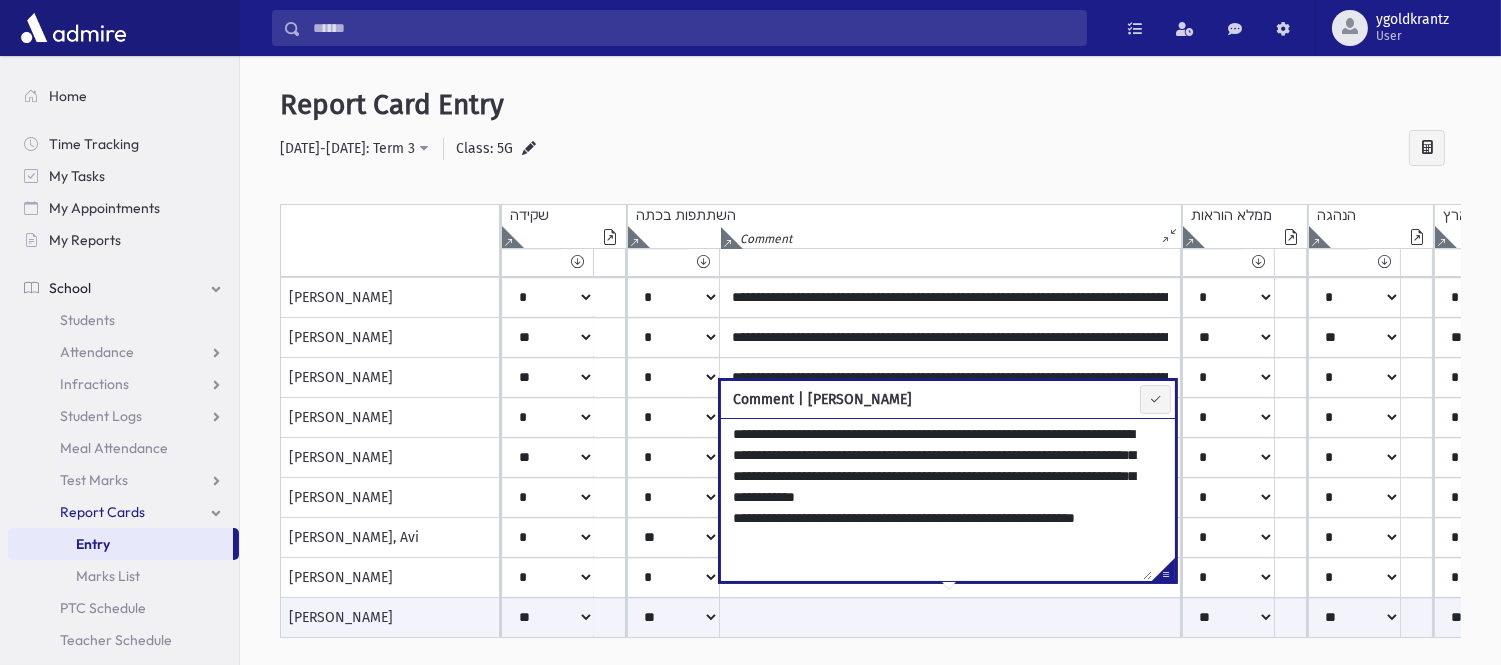 click on "**********" at bounding box center [936, 499] 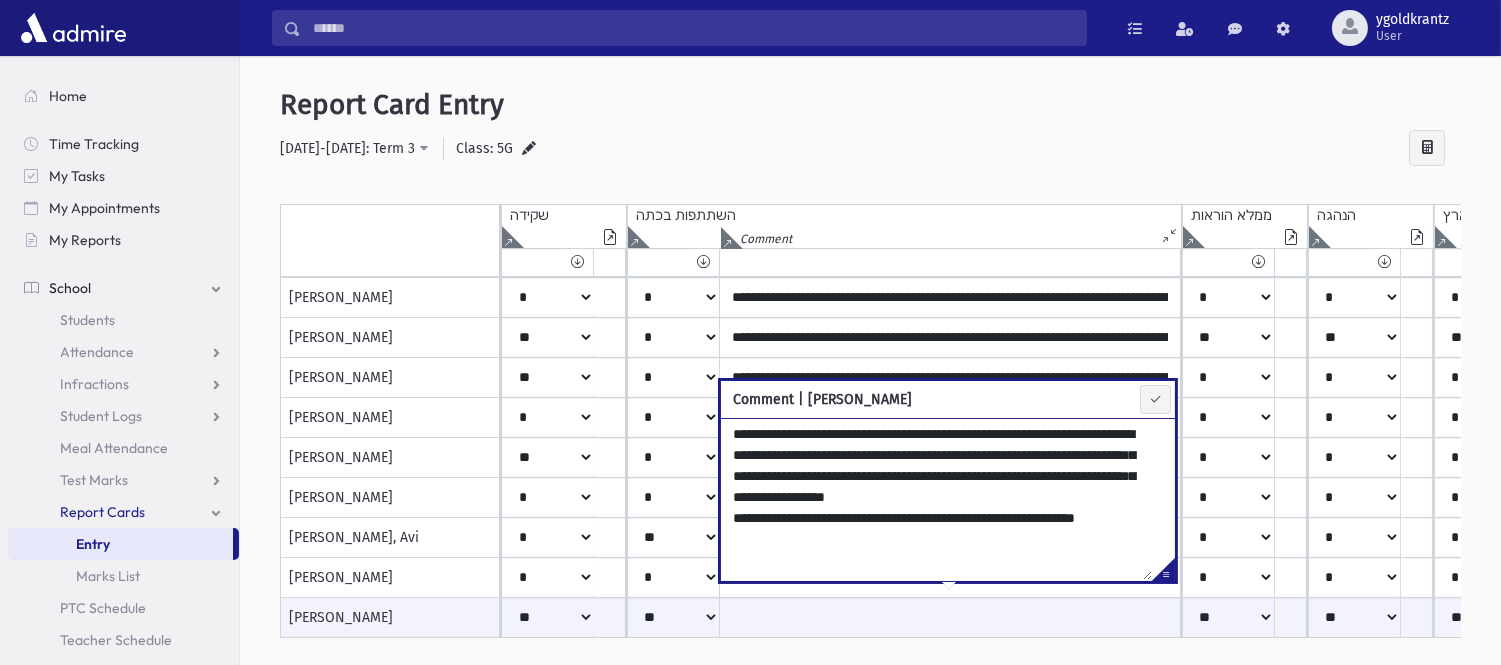 click on "**********" at bounding box center [936, 499] 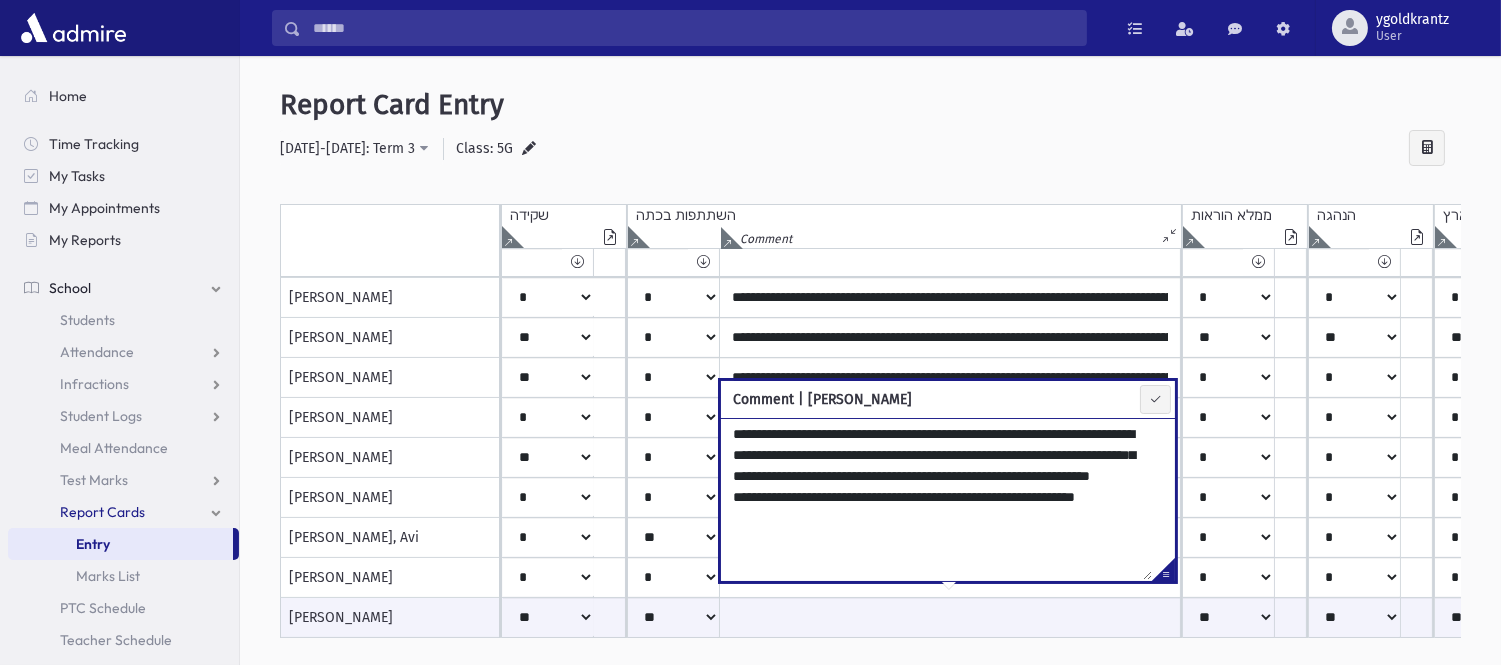 click on "**********" at bounding box center [936, 499] 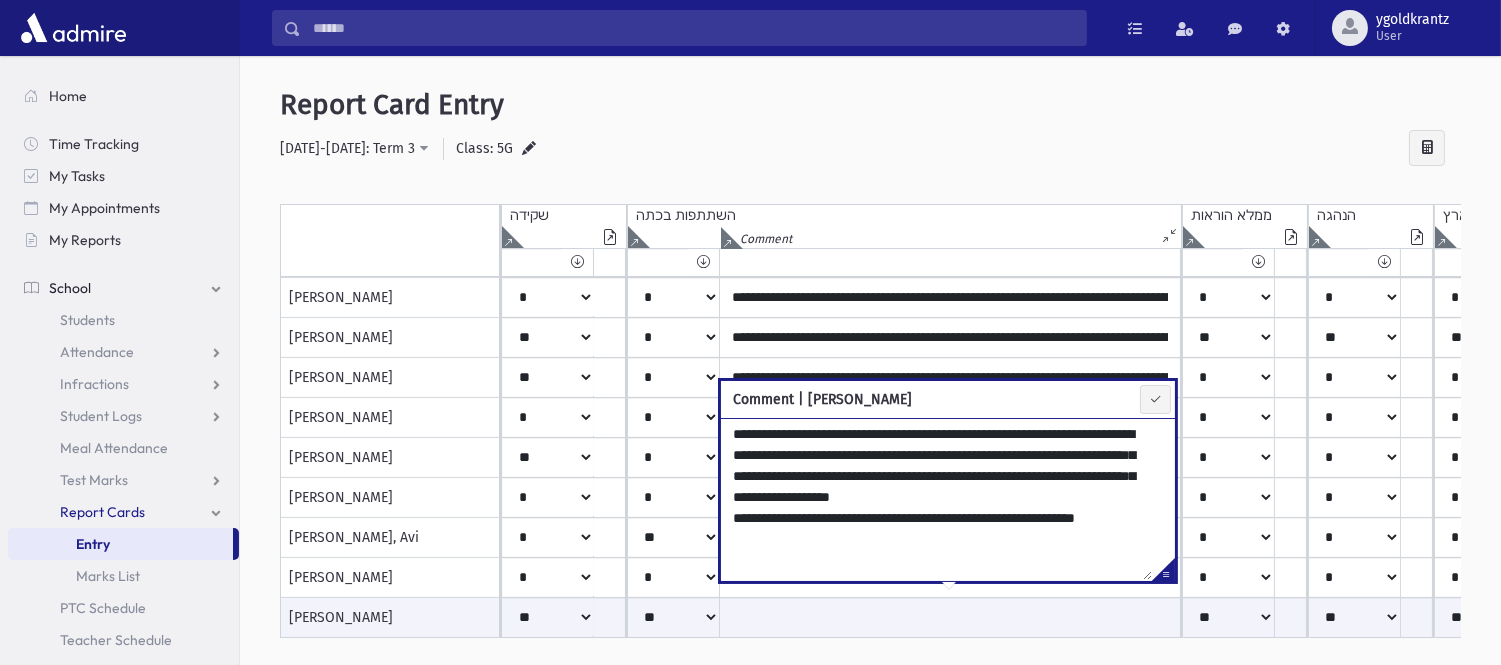 type on "**********" 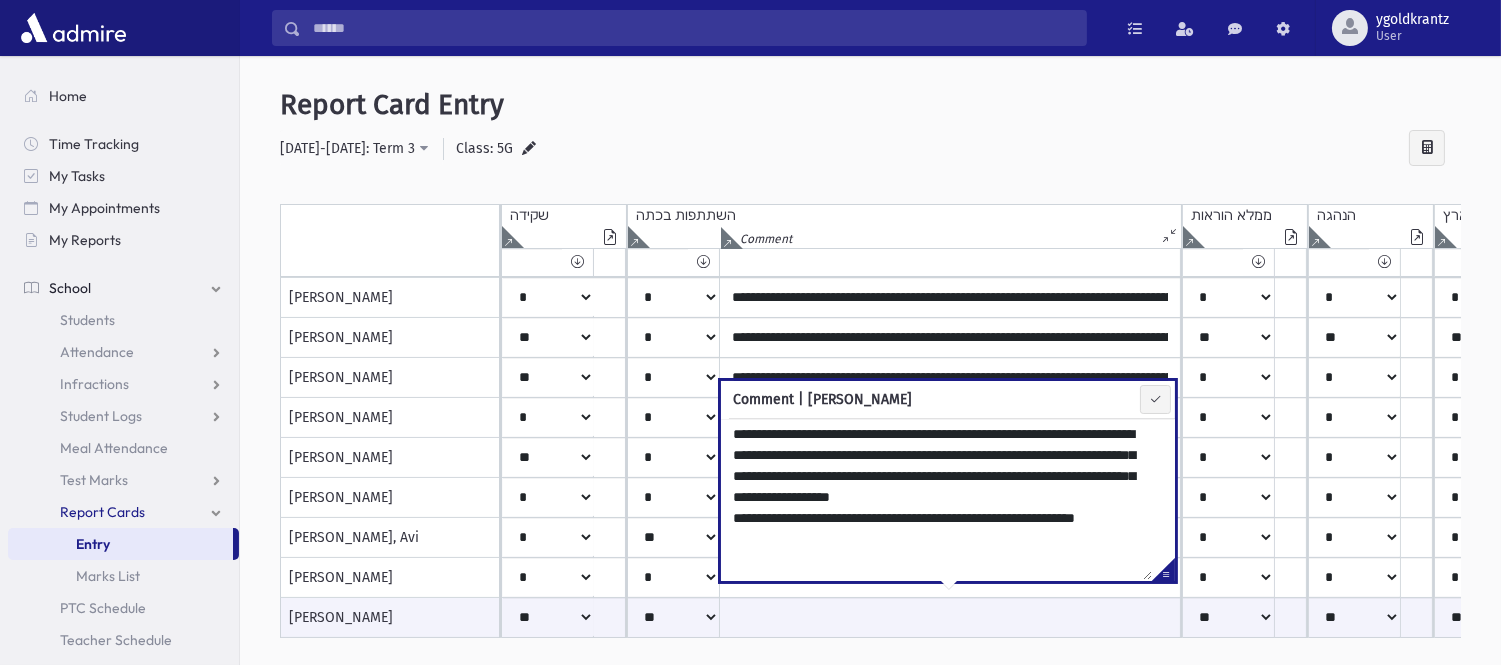 click on "**********" at bounding box center (870, 149) 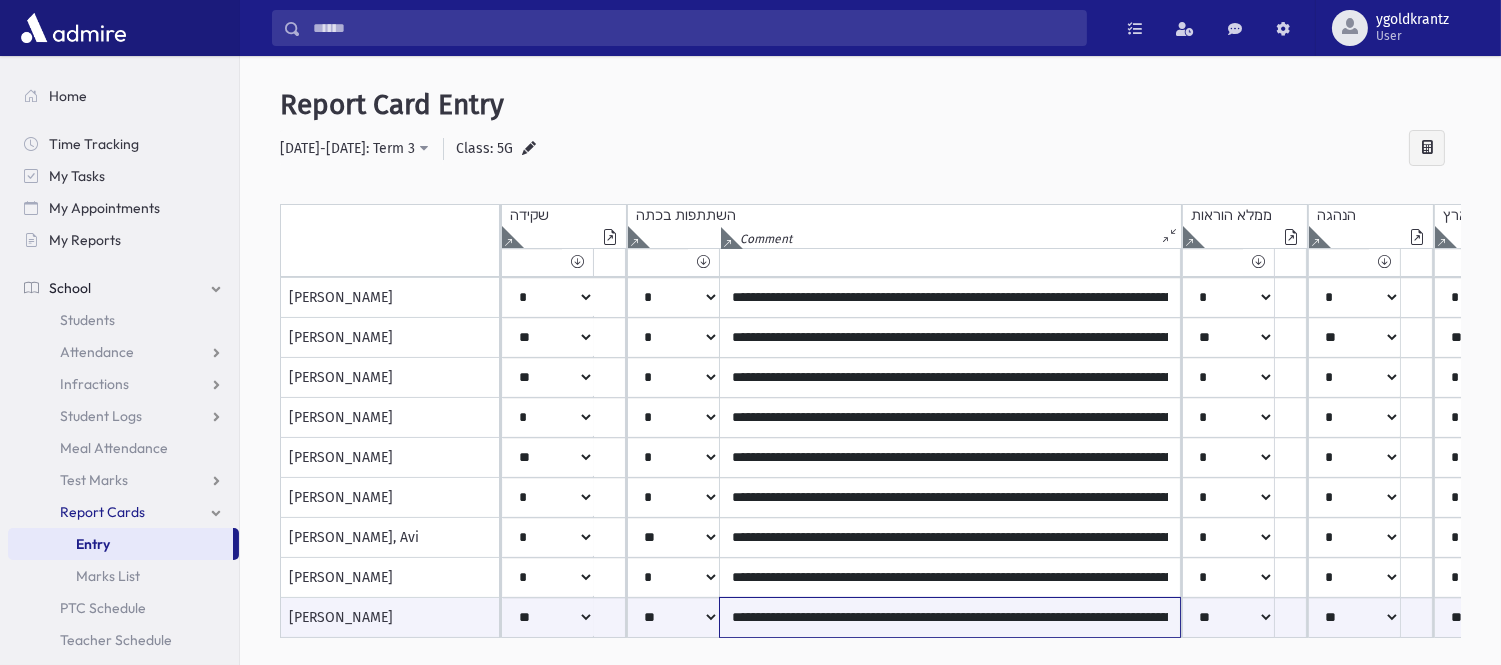 click on "**********" at bounding box center [950, 617] 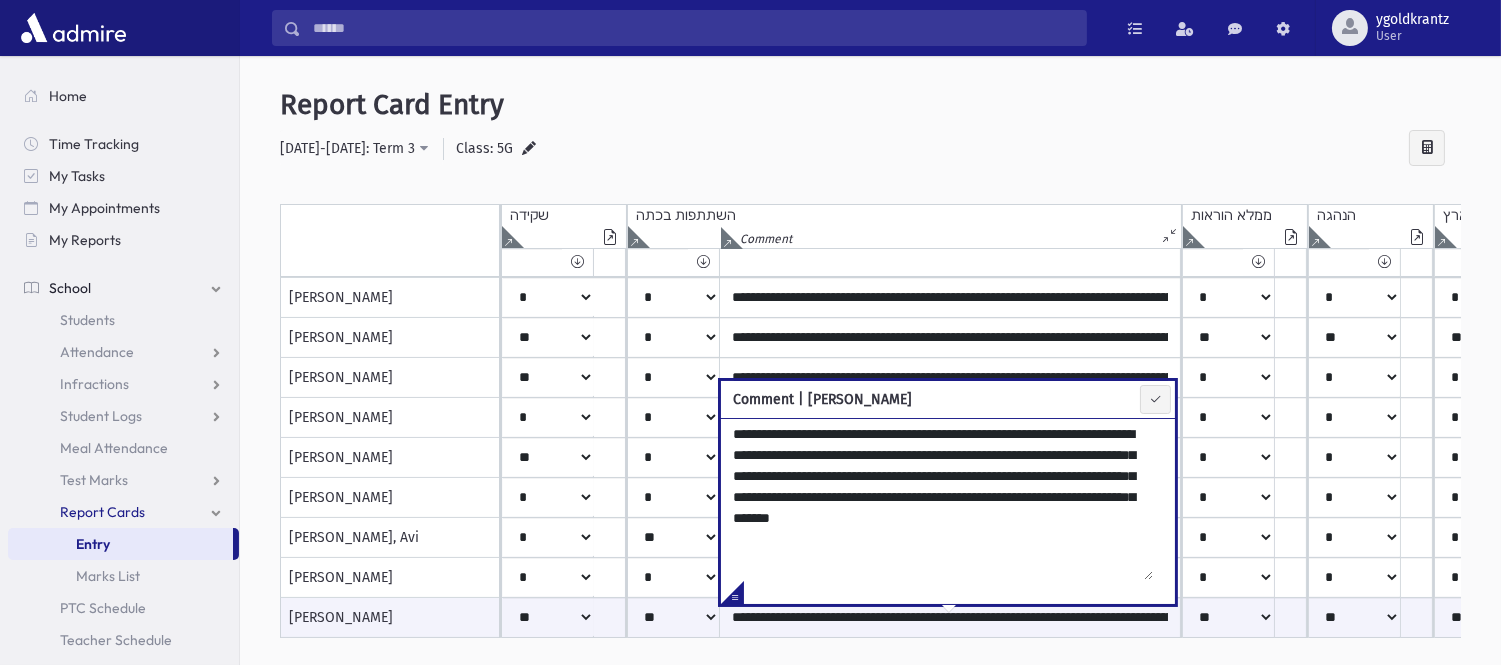 click on "**********" at bounding box center [937, 499] 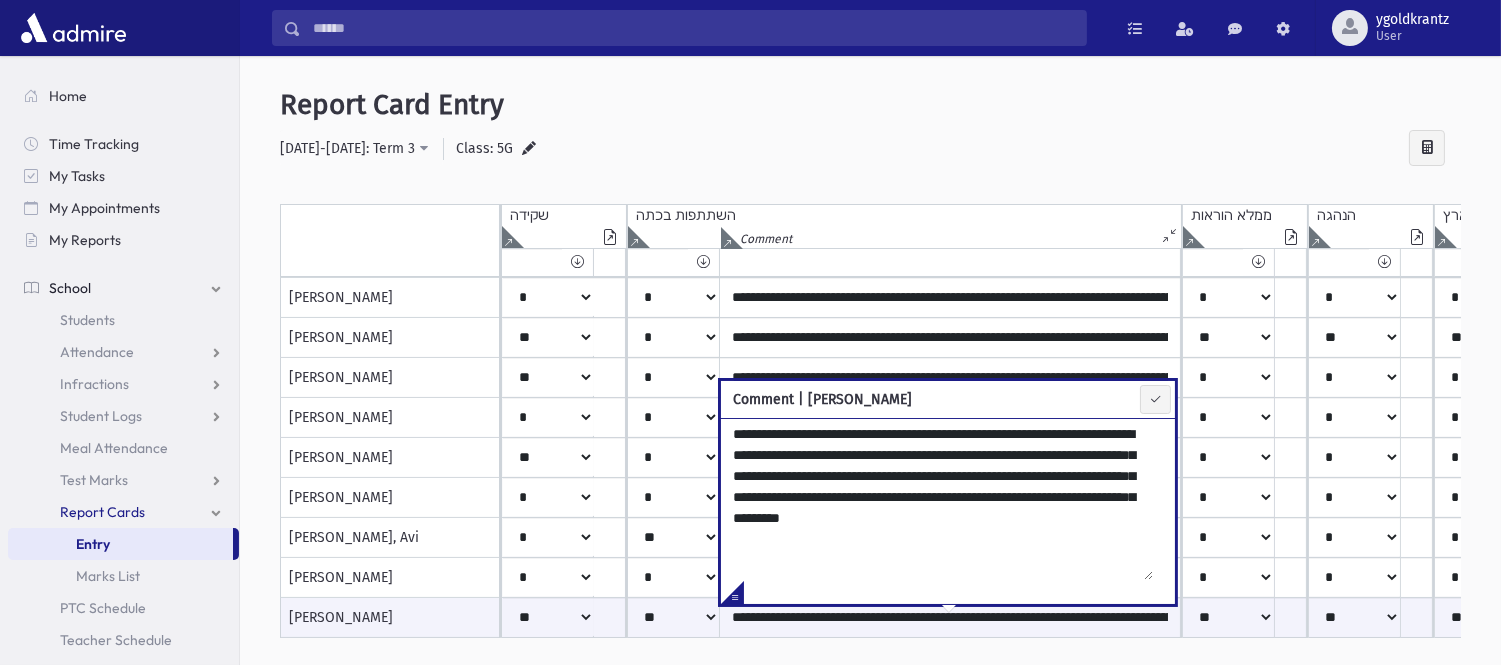 click on "**********" at bounding box center (937, 499) 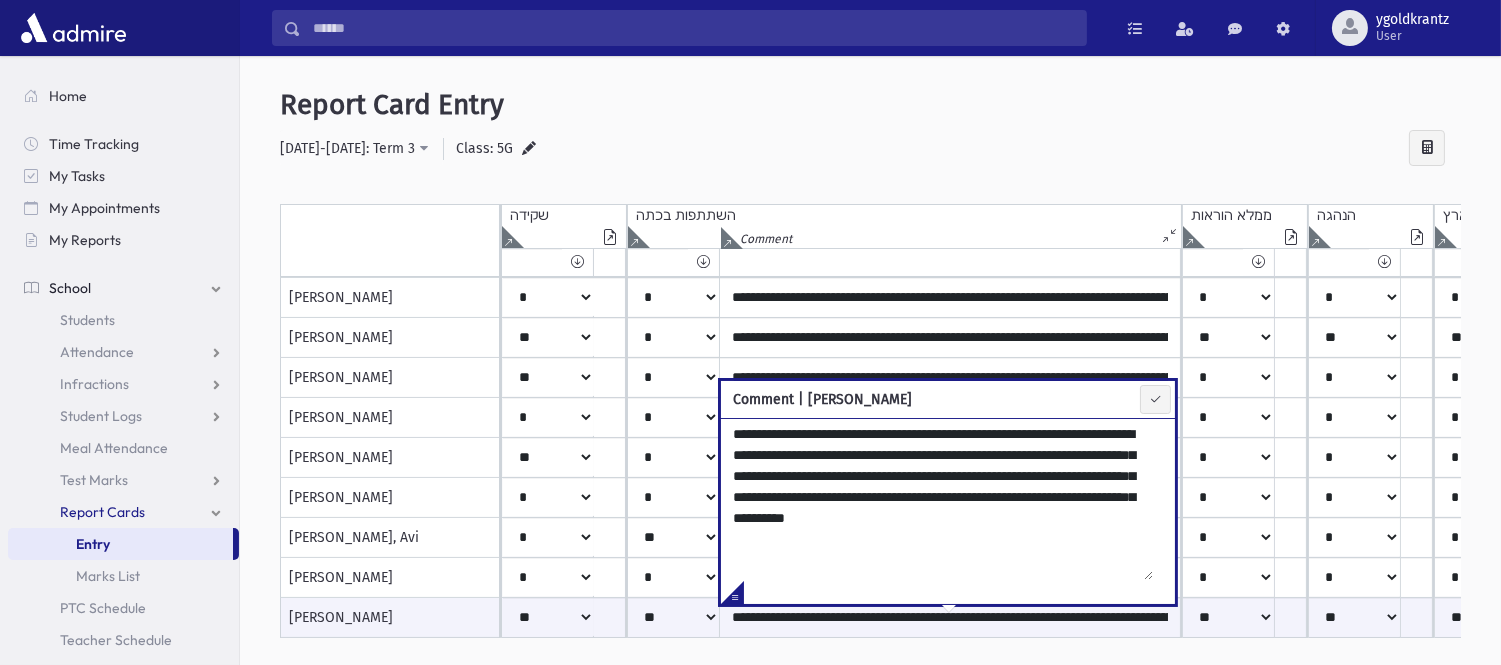 click on "**********" at bounding box center (937, 499) 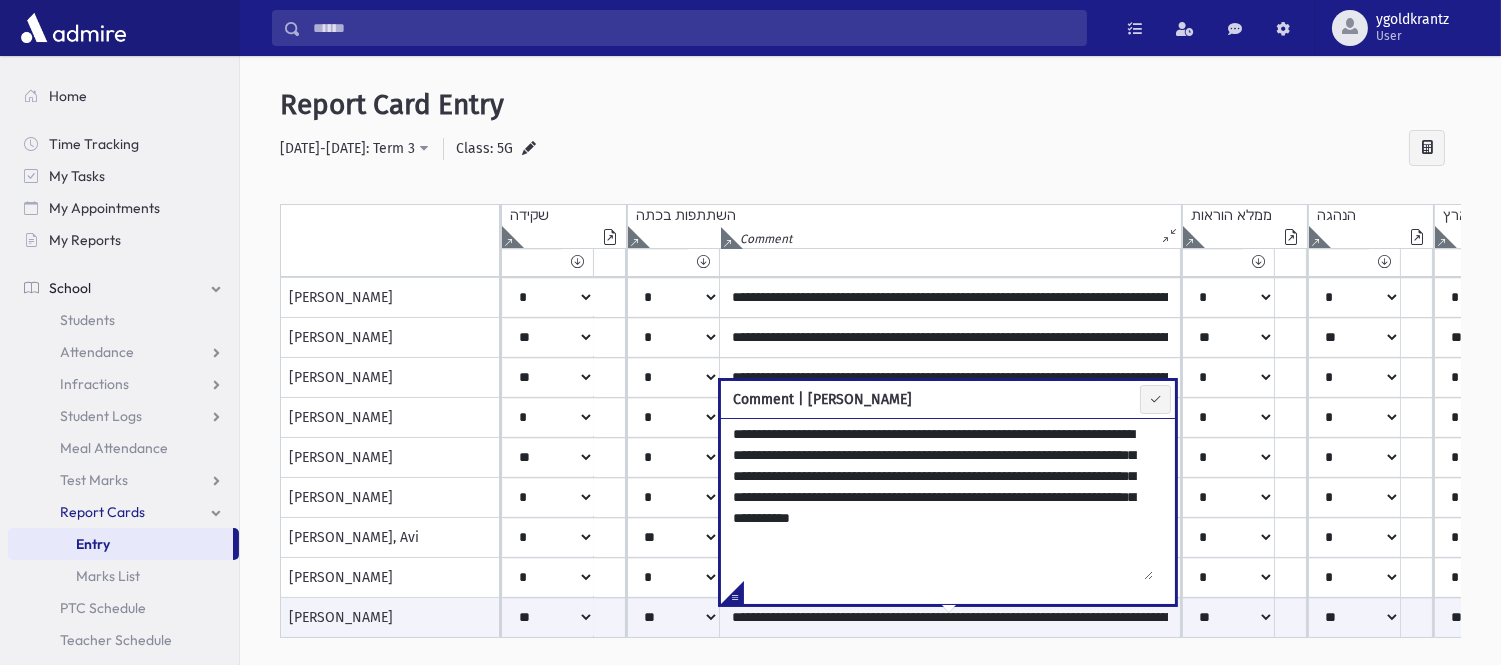 type on "**********" 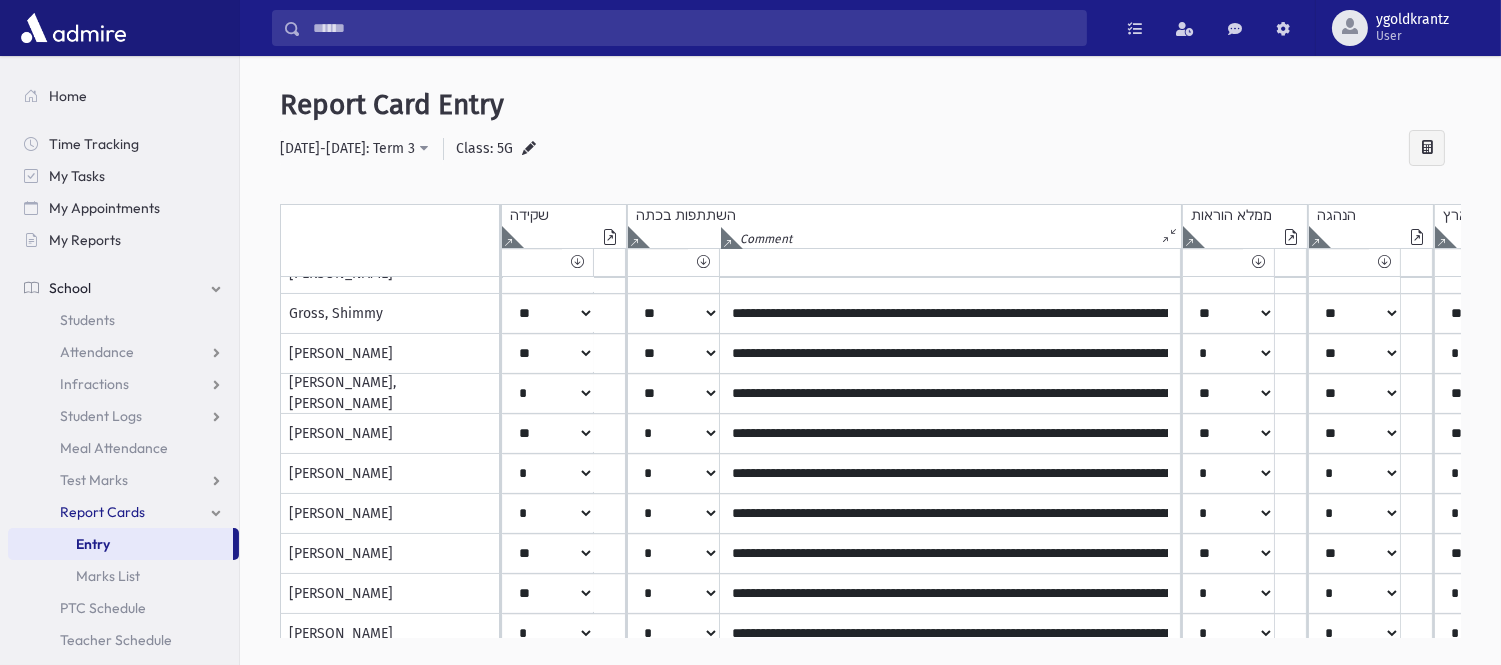scroll, scrollTop: 500, scrollLeft: 0, axis: vertical 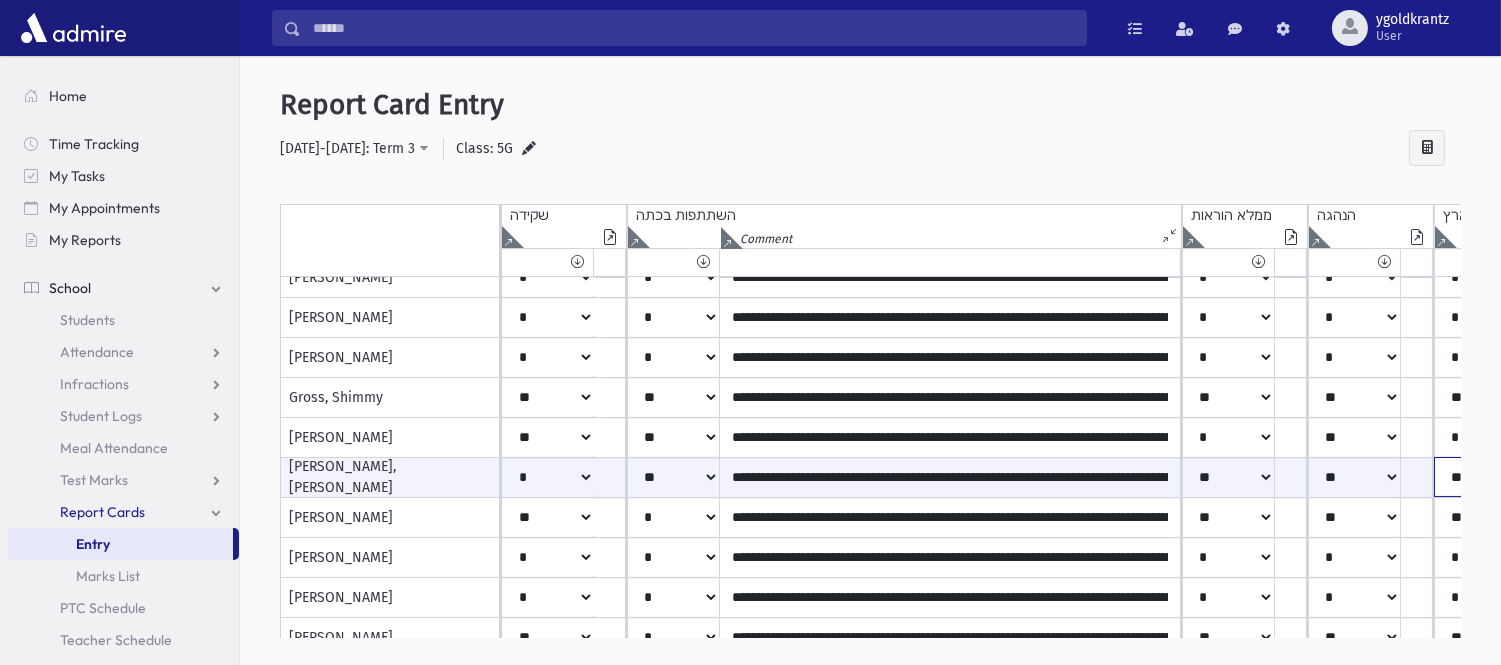 click on "*****
****
**
**
*
**
**
*" at bounding box center [548, 477] 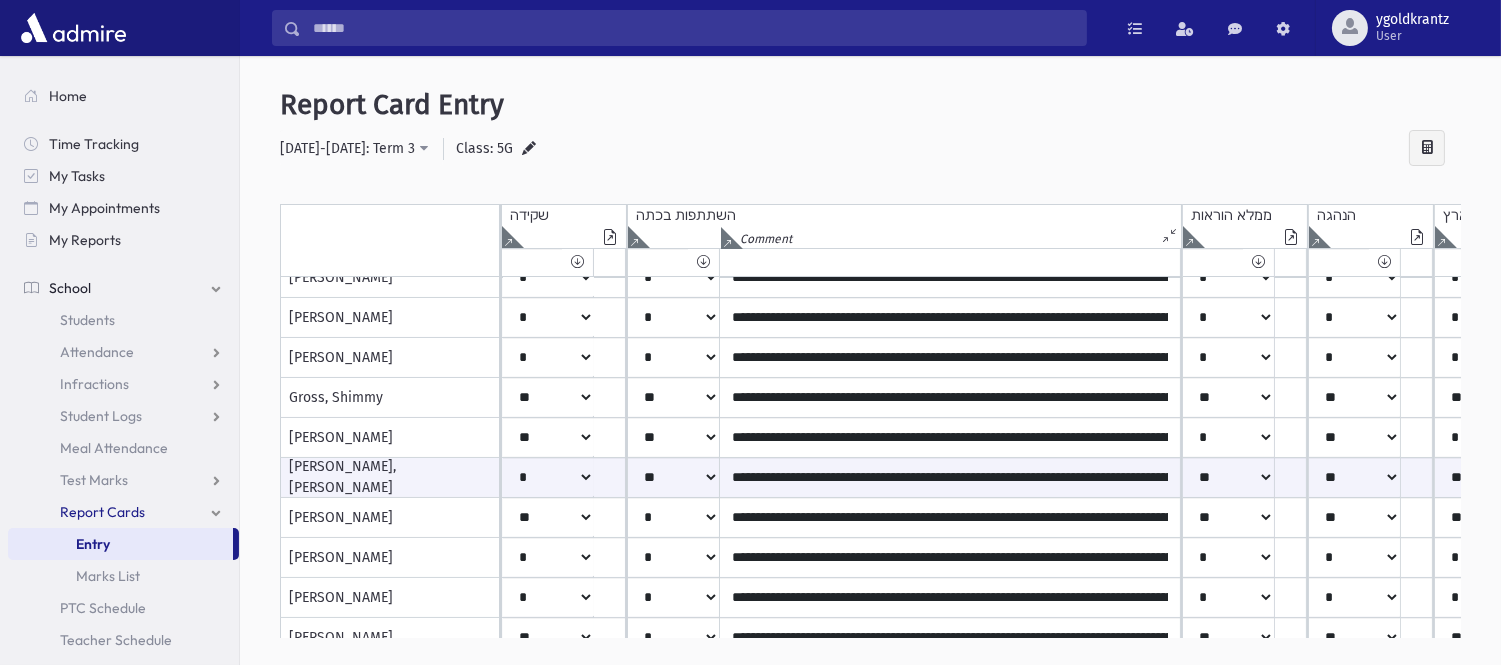 click on "Report Card Entry" at bounding box center [870, 105] 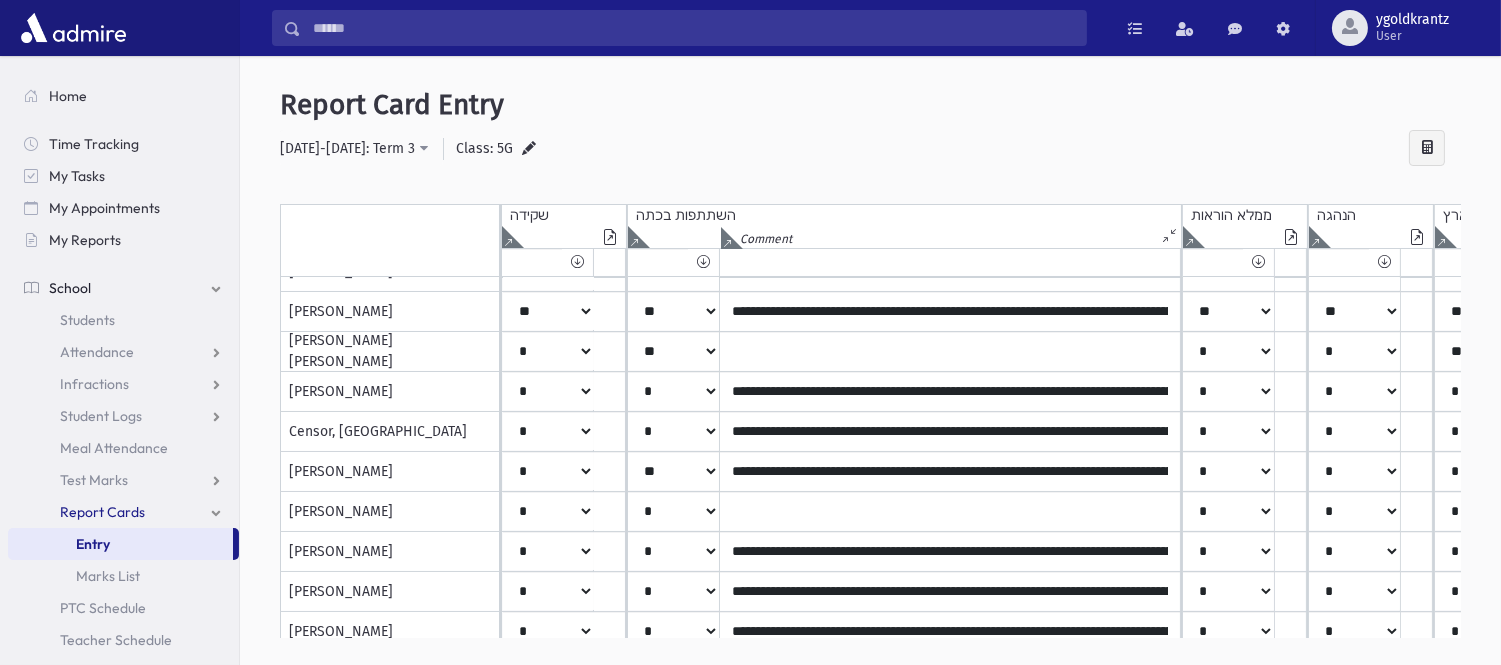 scroll, scrollTop: 222, scrollLeft: 0, axis: vertical 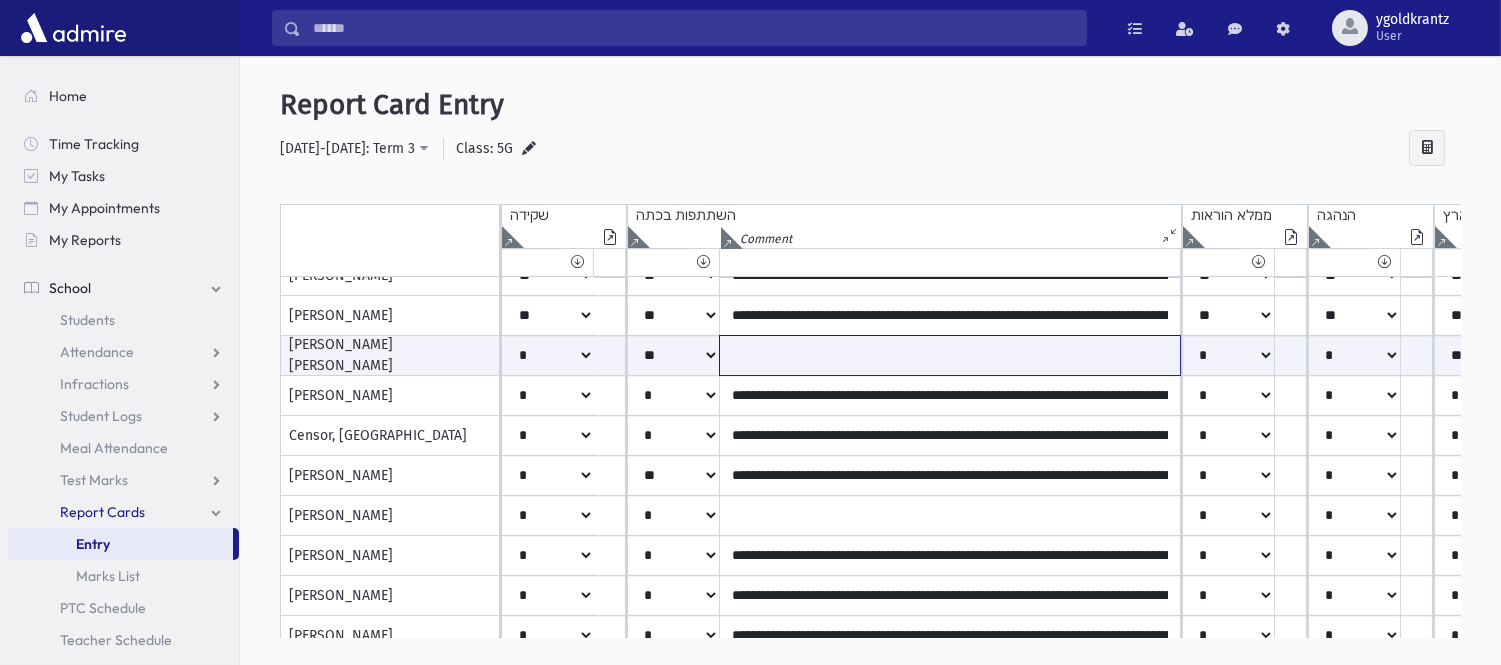 click at bounding box center [950, 355] 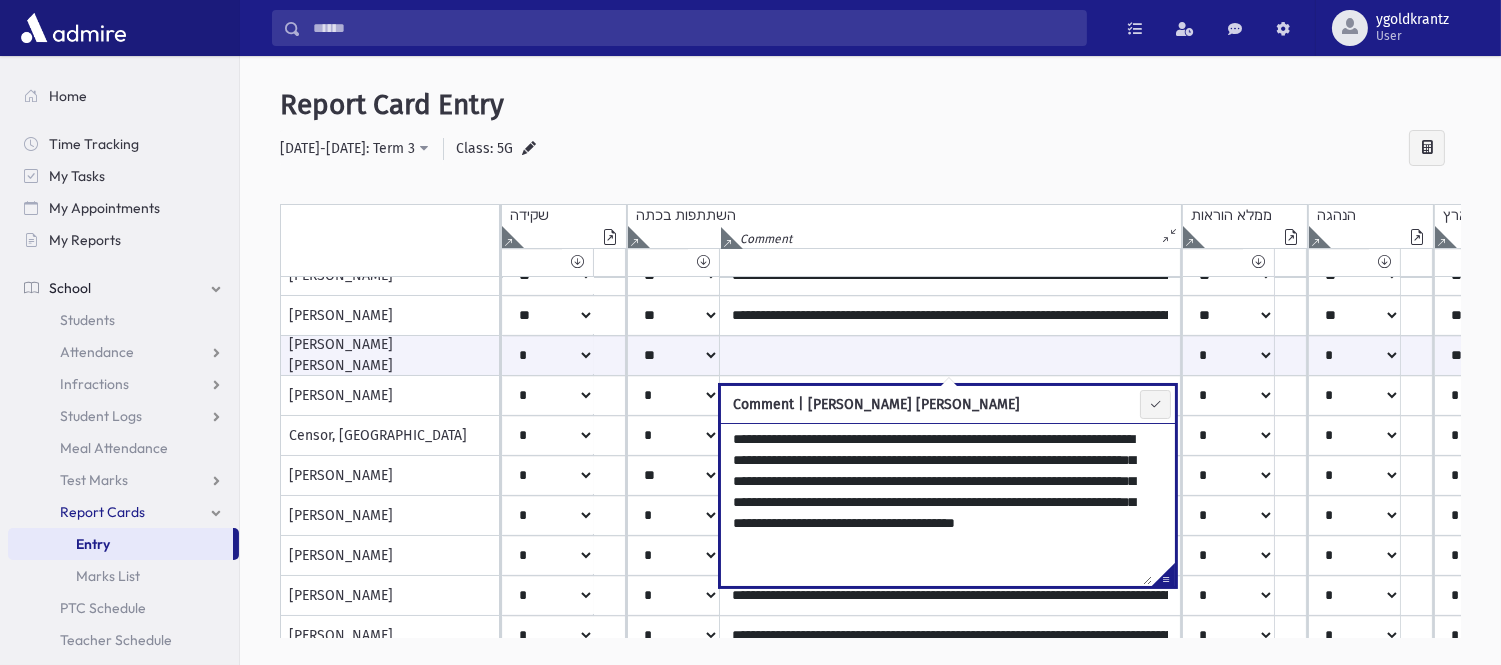 type on "**********" 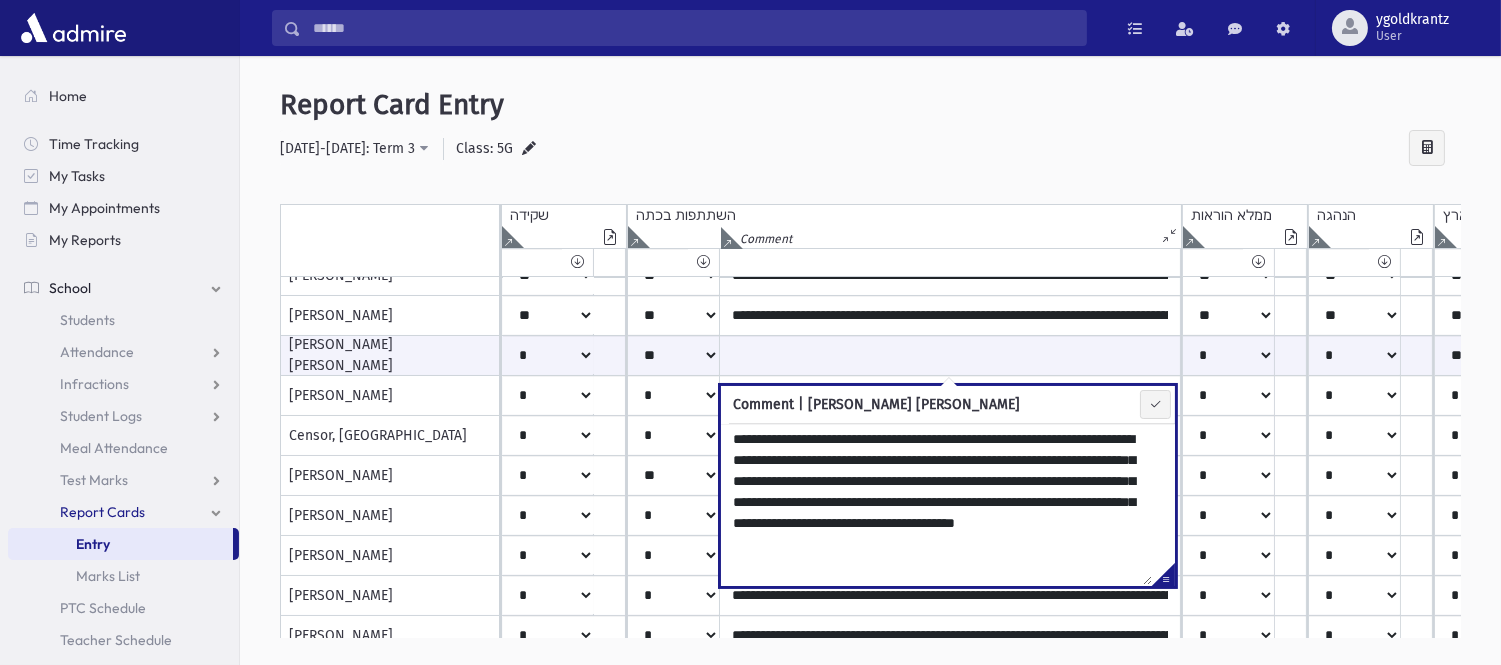 click on "Report Card Entry" at bounding box center [870, 105] 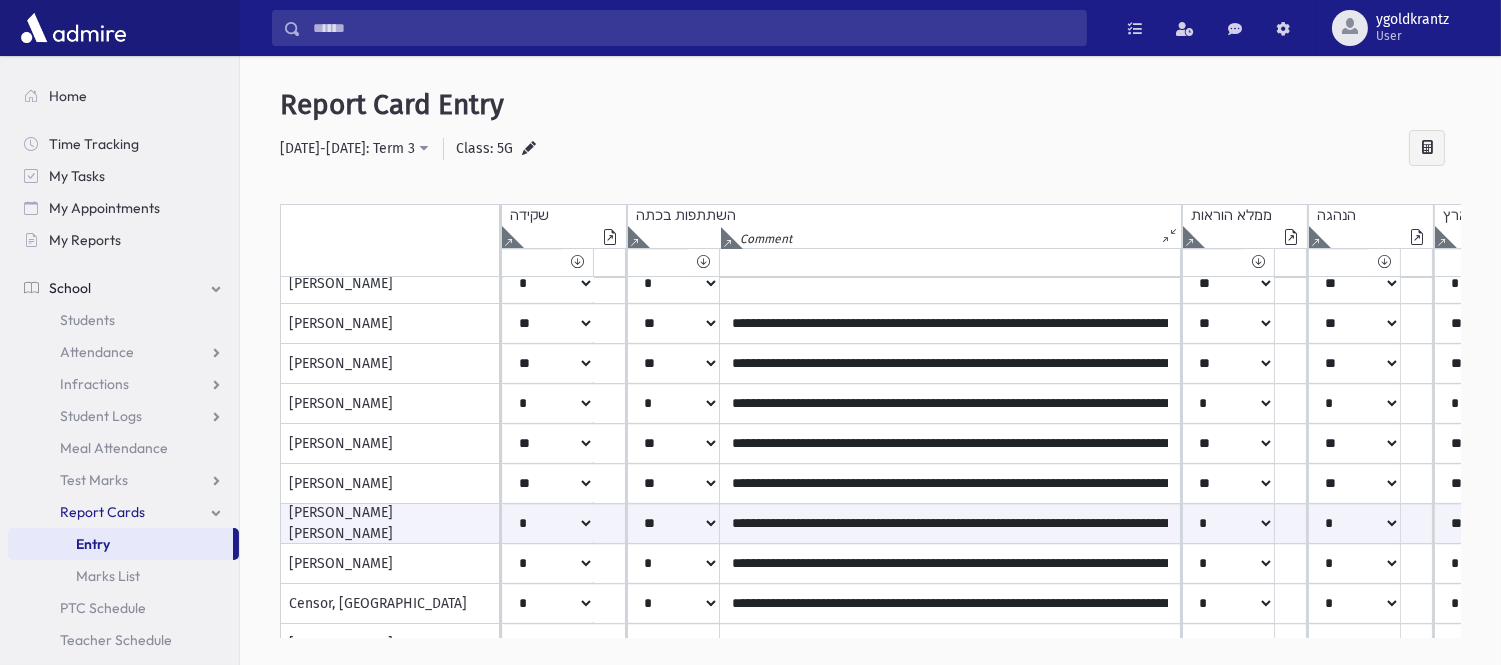 scroll, scrollTop: 0, scrollLeft: 0, axis: both 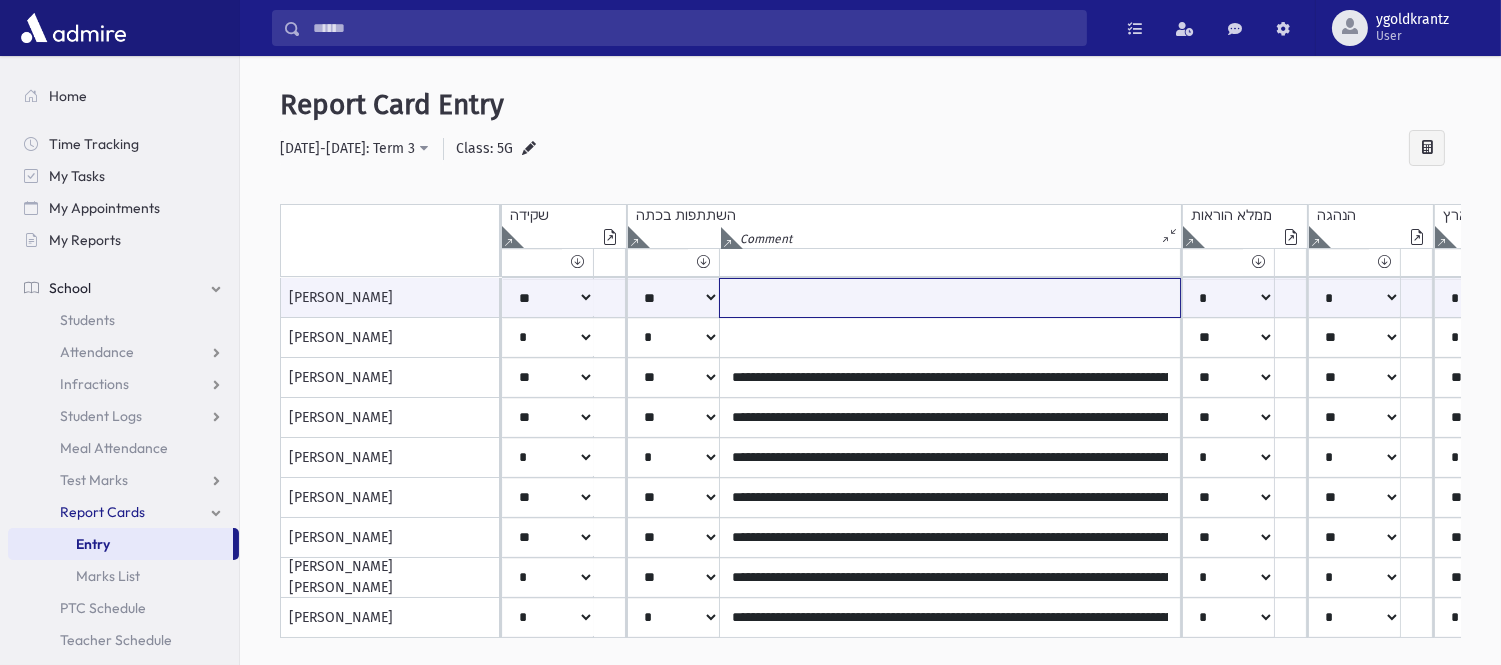 click at bounding box center [950, 298] 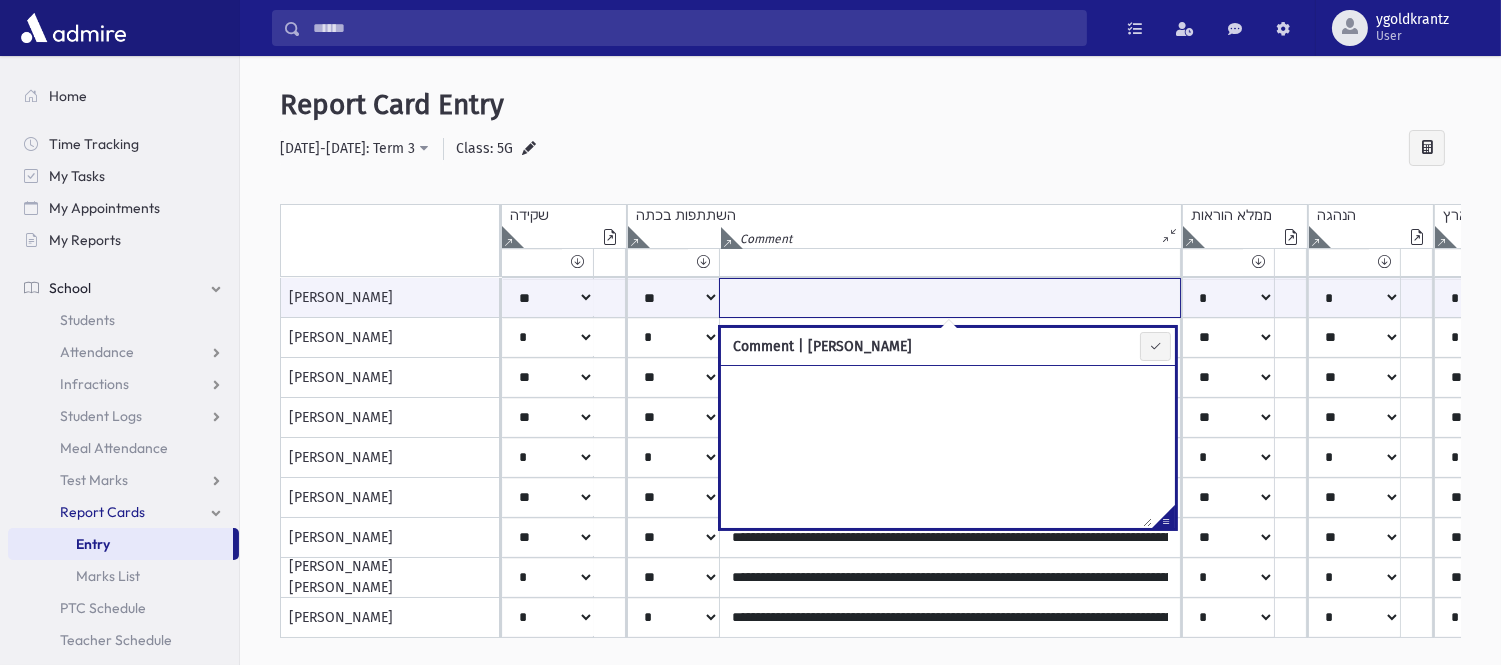 click at bounding box center [950, 298] 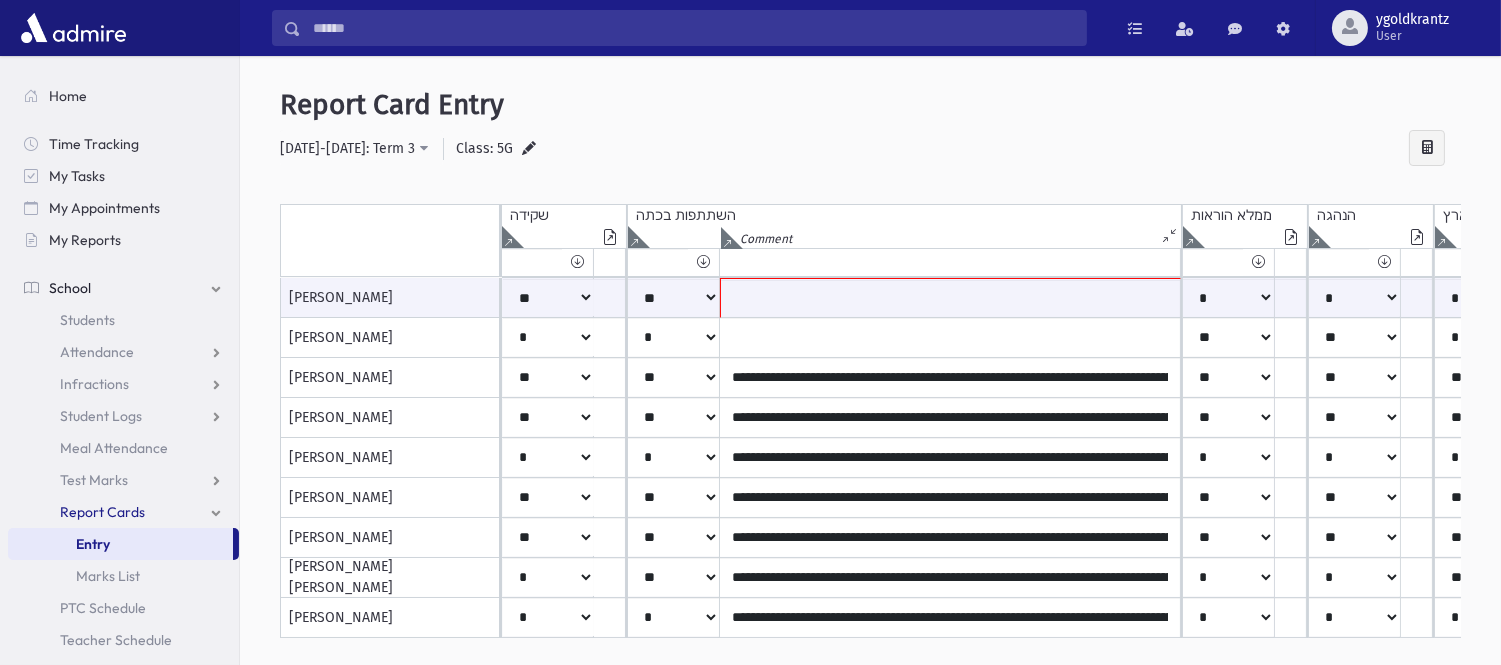click at bounding box center [950, 298] 